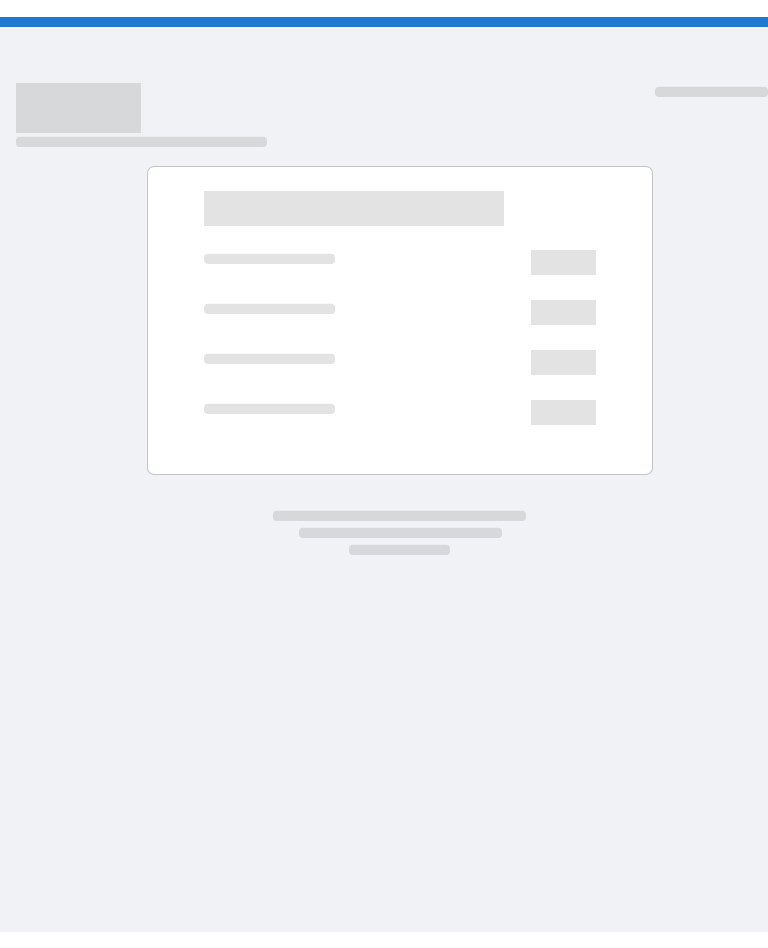 scroll, scrollTop: 0, scrollLeft: 0, axis: both 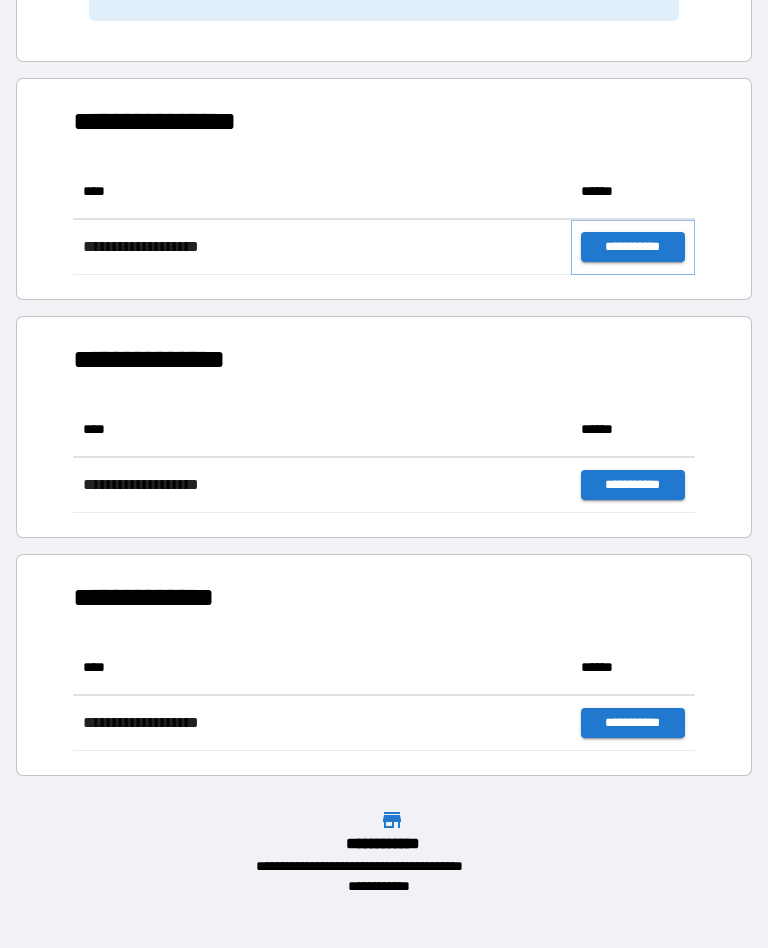 click on "**********" at bounding box center [633, 247] 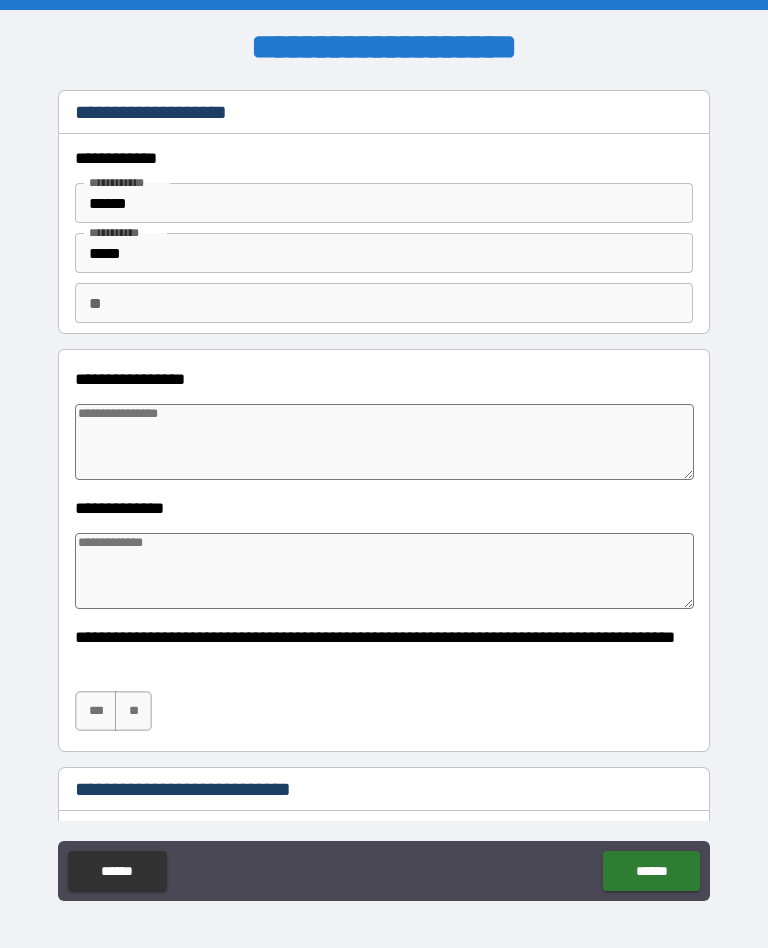 type on "*" 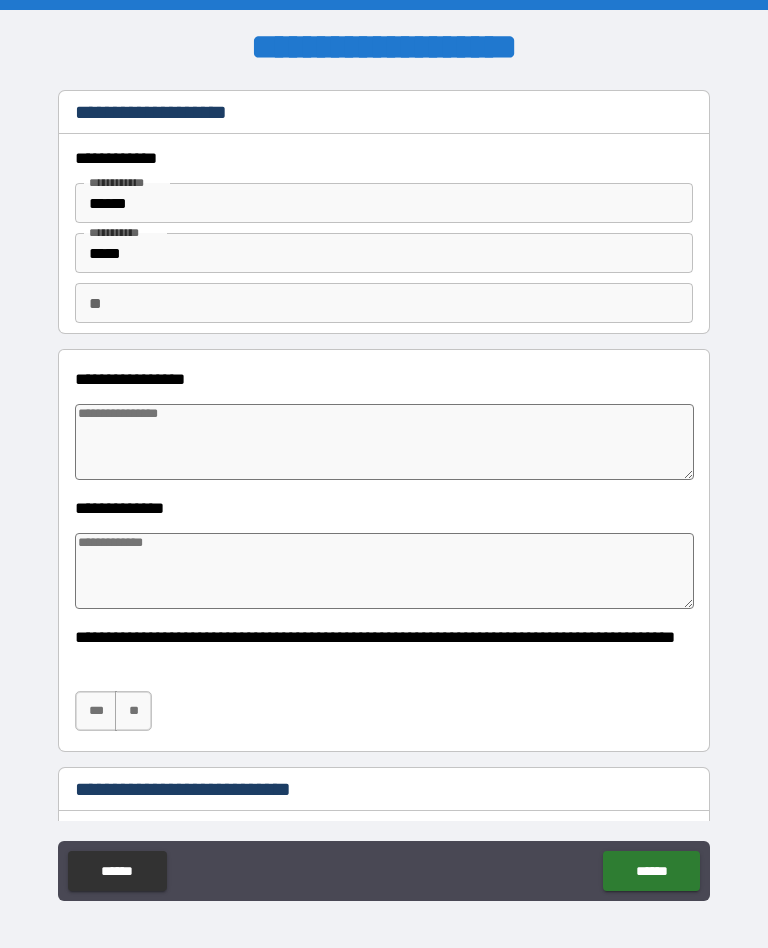 type on "*" 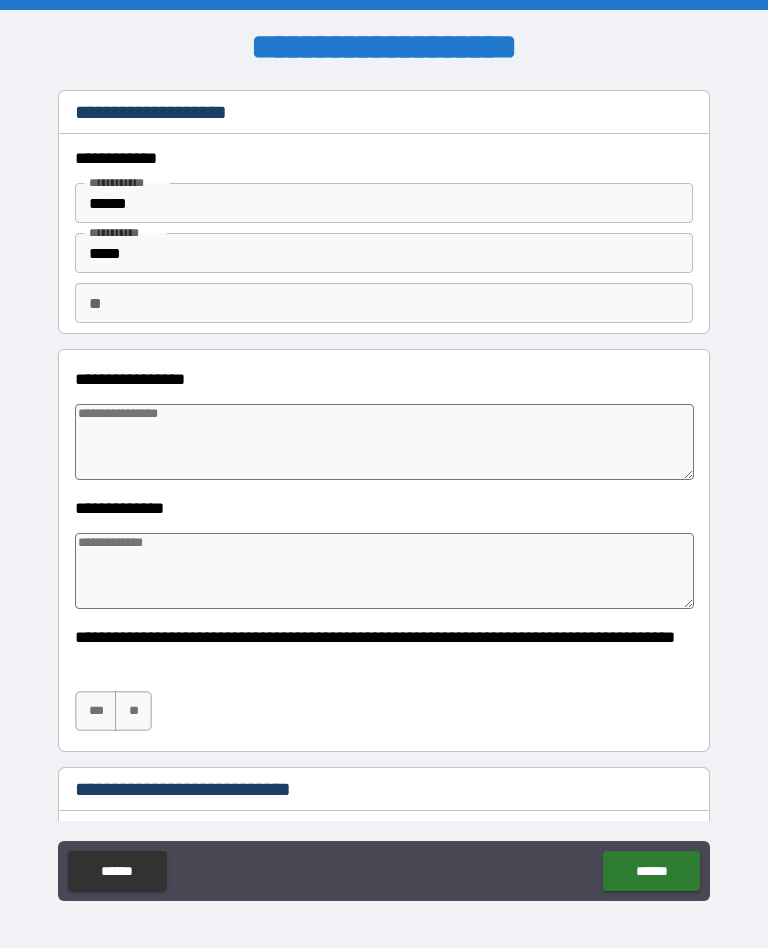 type on "*" 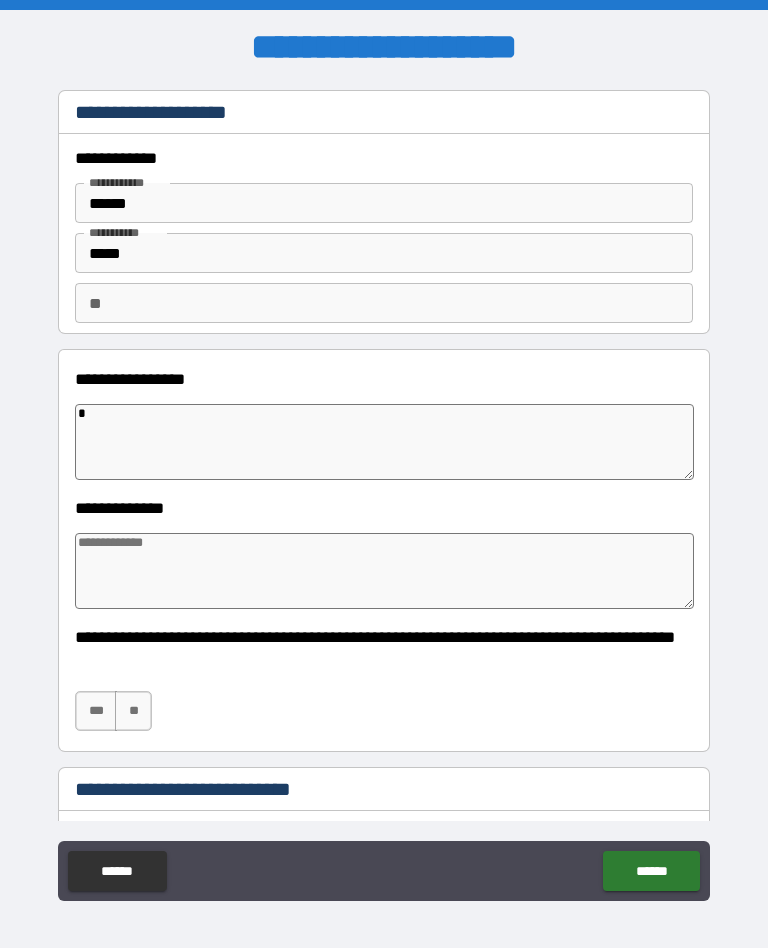 type on "*" 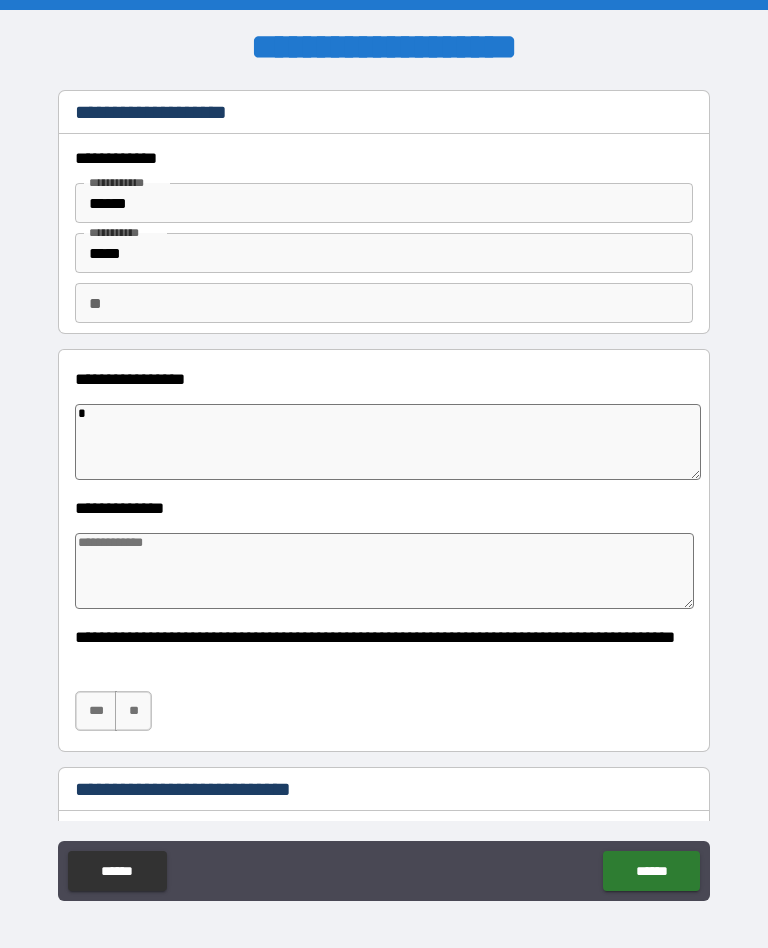 type on "**" 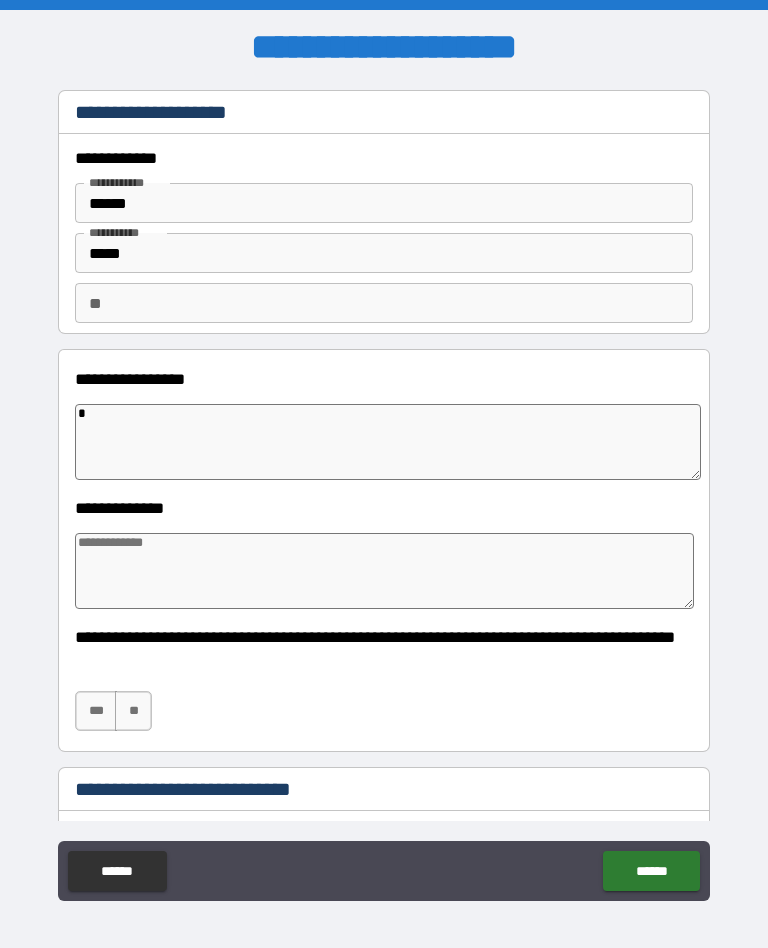 type on "*" 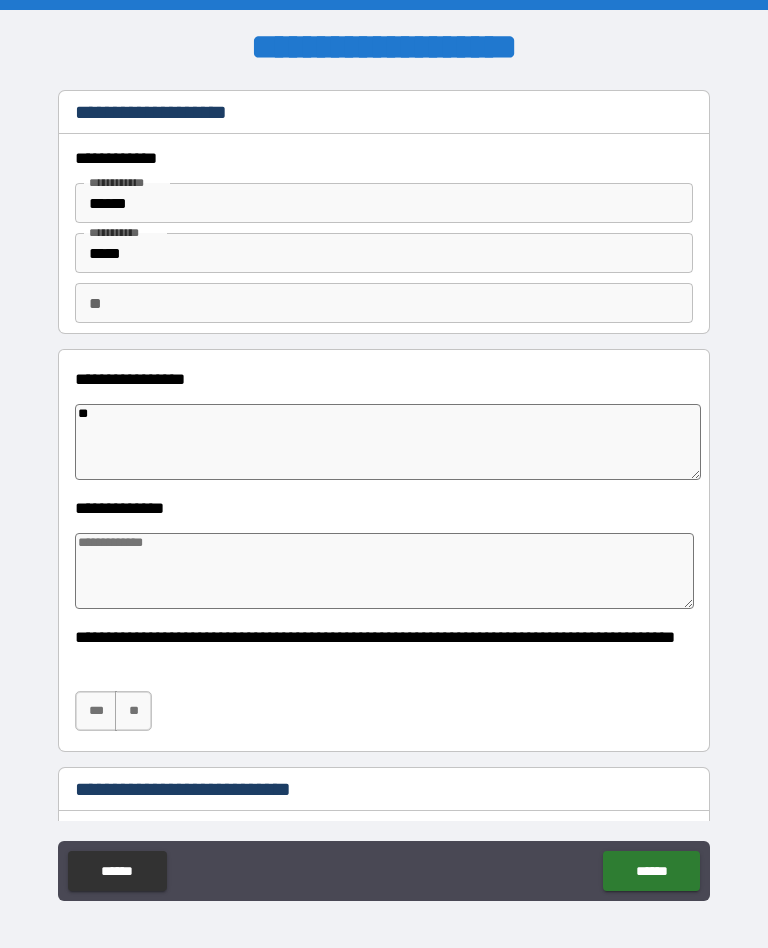 type on "*" 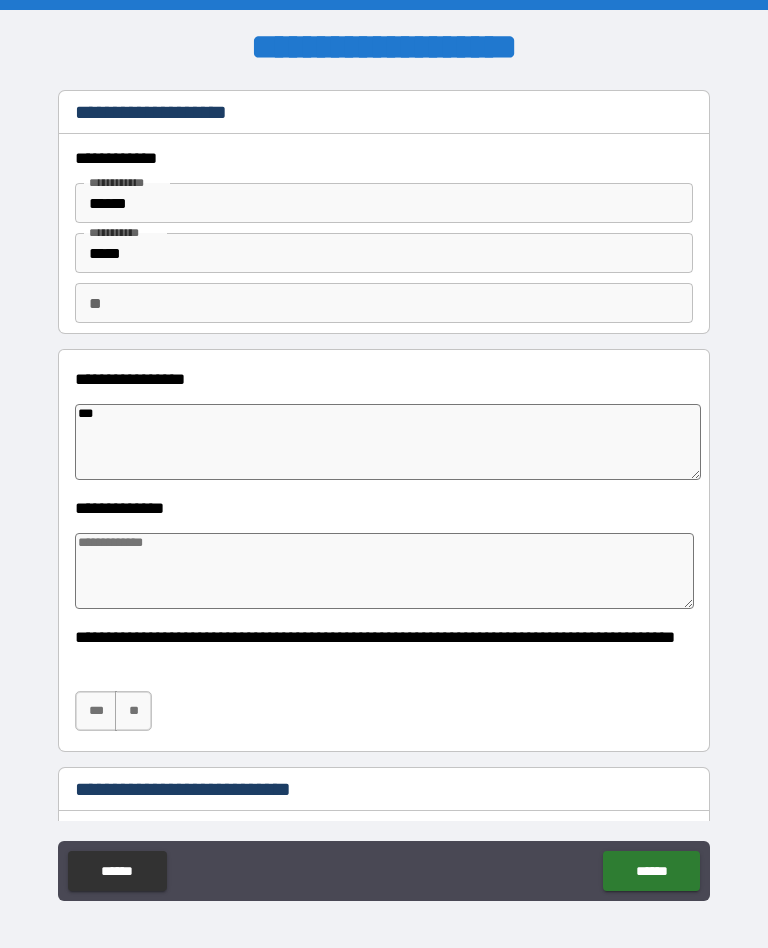 type on "*" 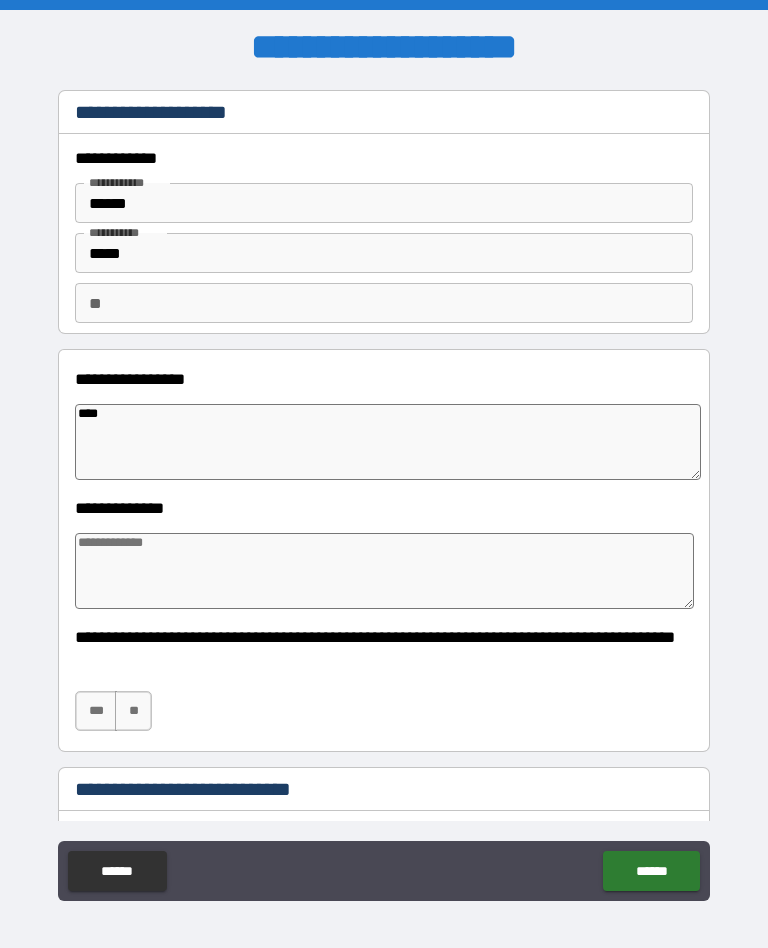 type on "*" 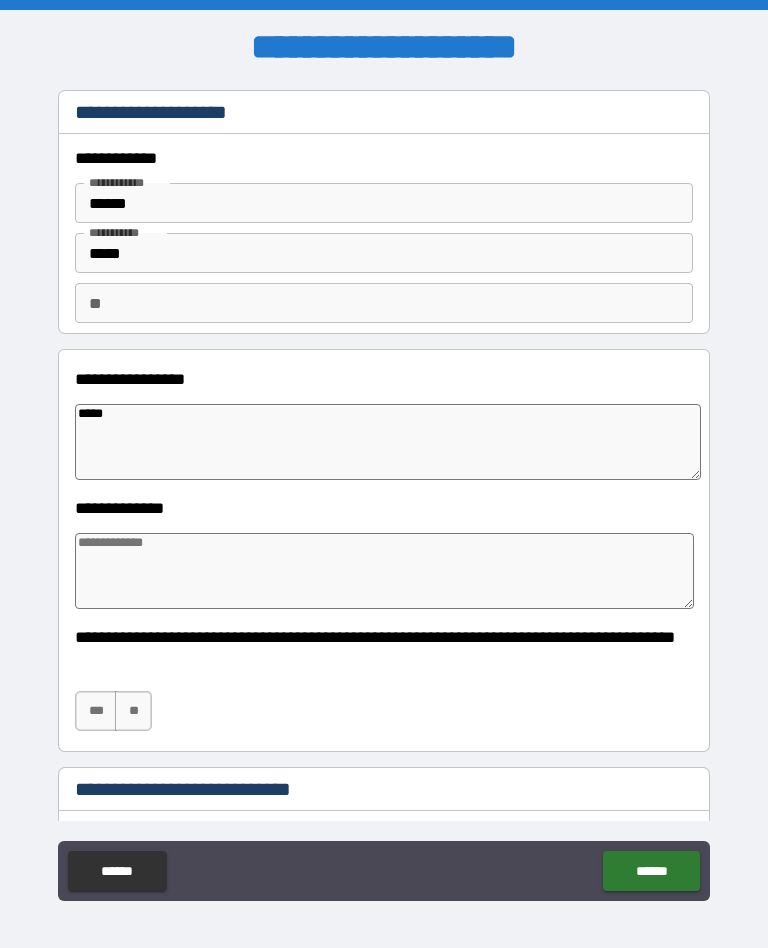 type on "*" 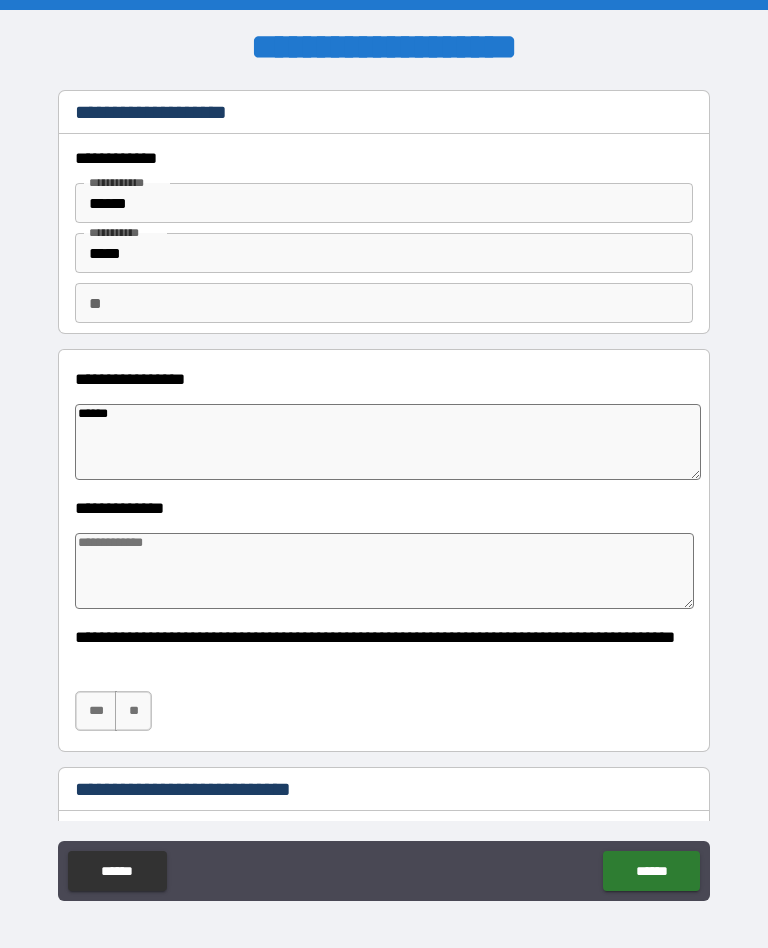 type on "*" 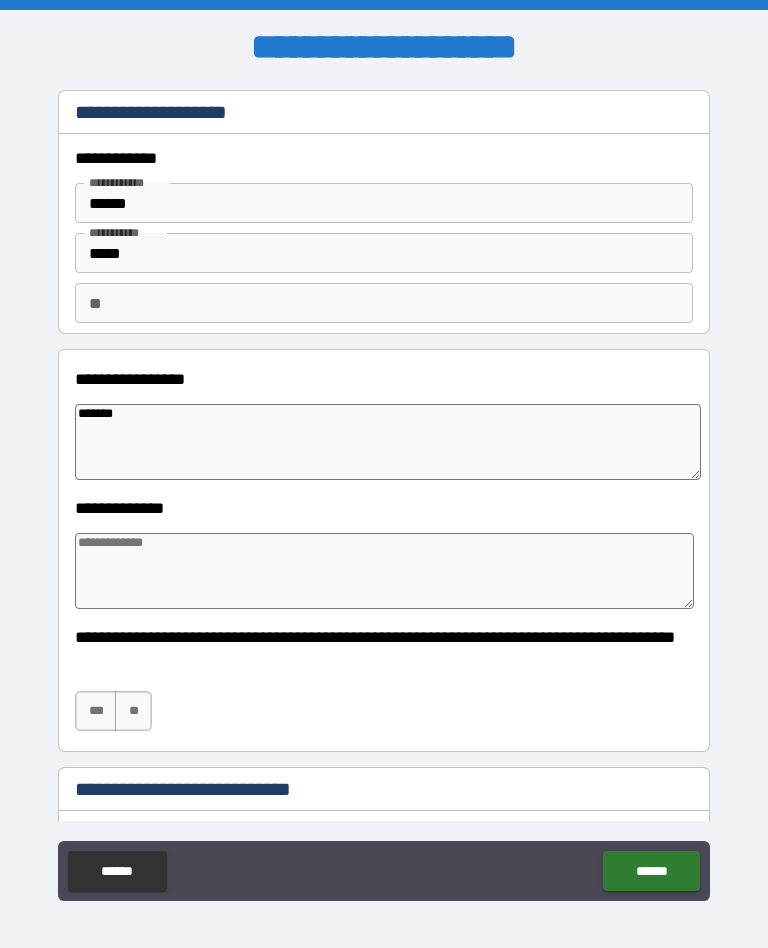 type on "*" 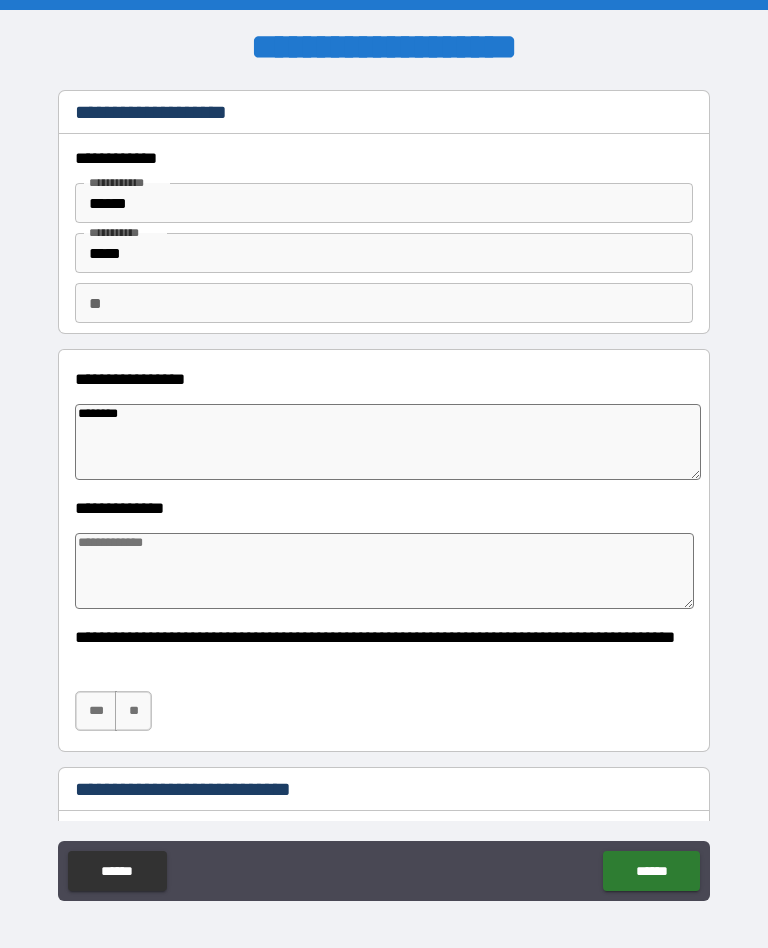 type on "*" 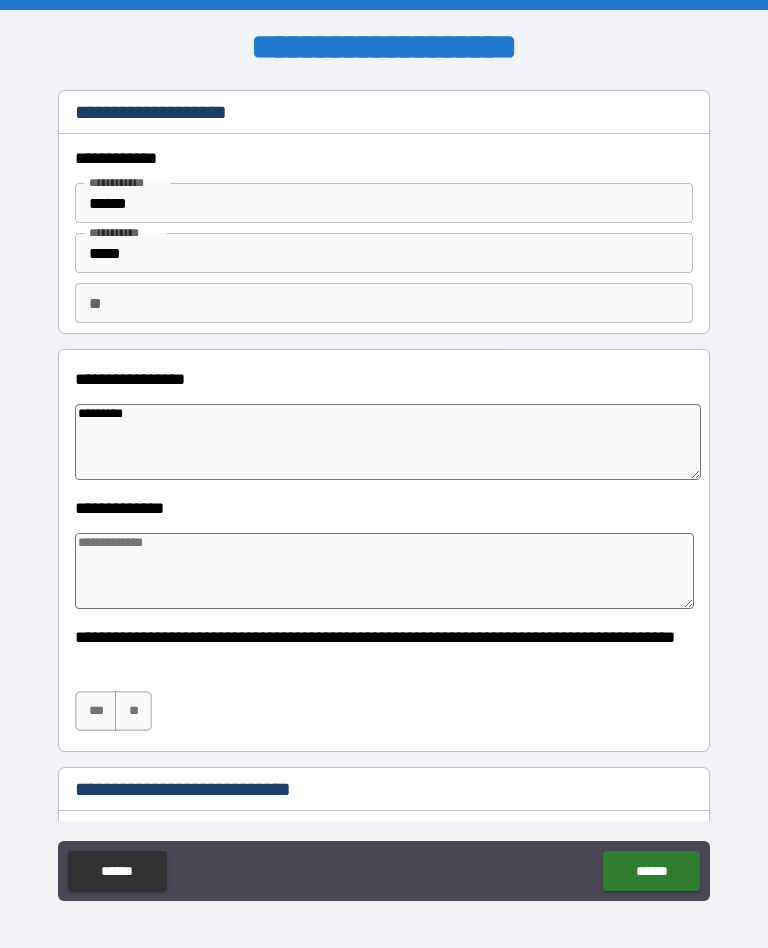 type on "*" 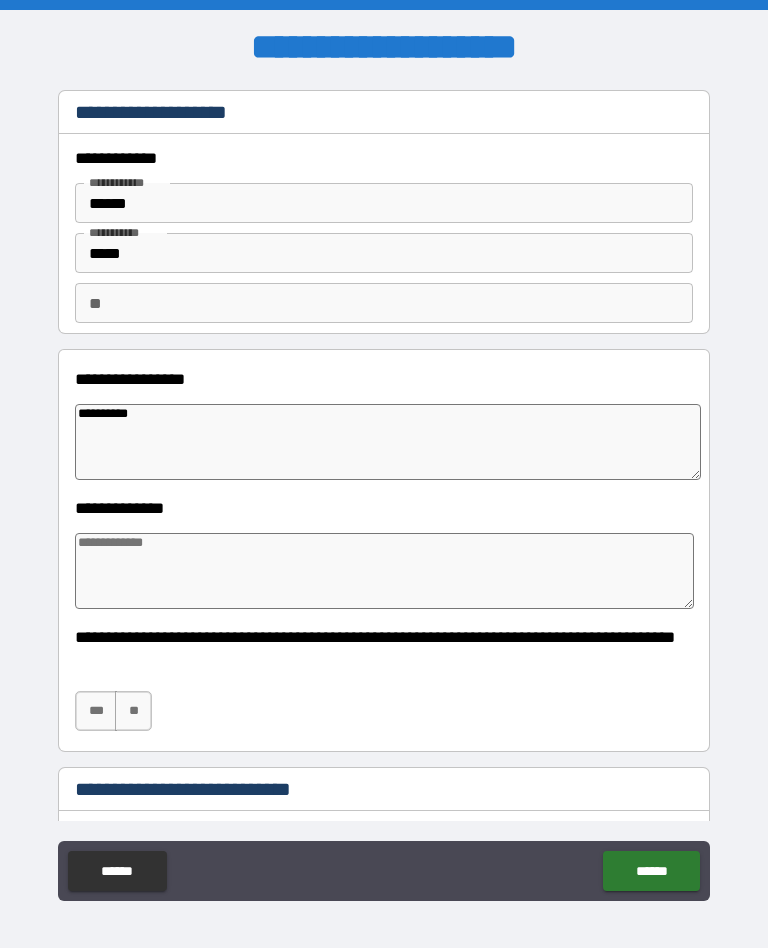 type on "*" 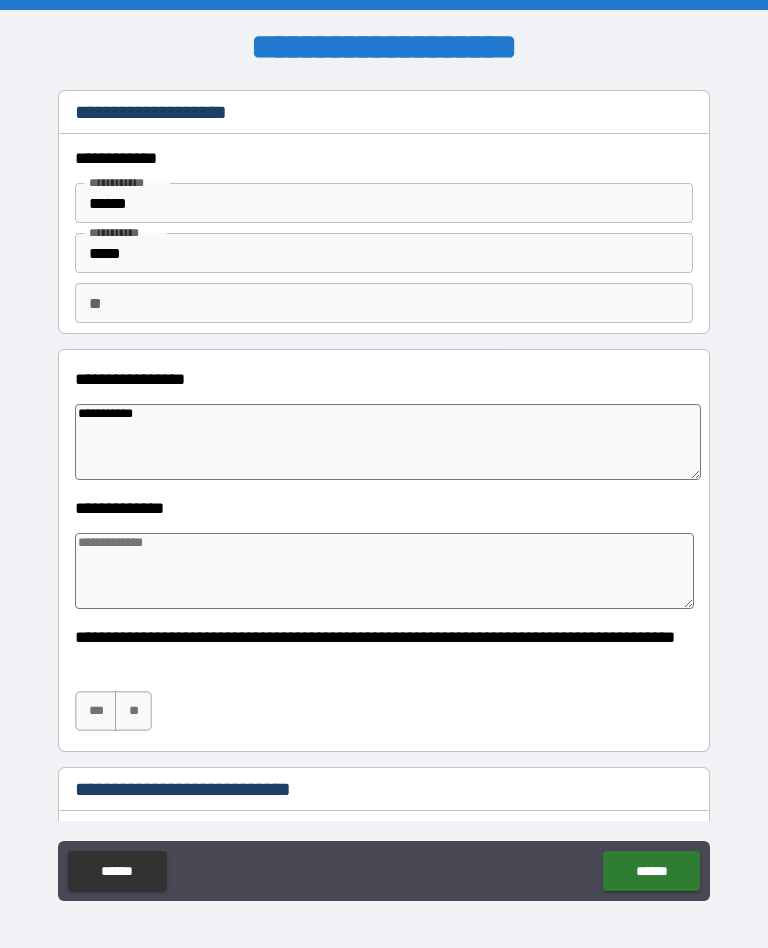 type on "*" 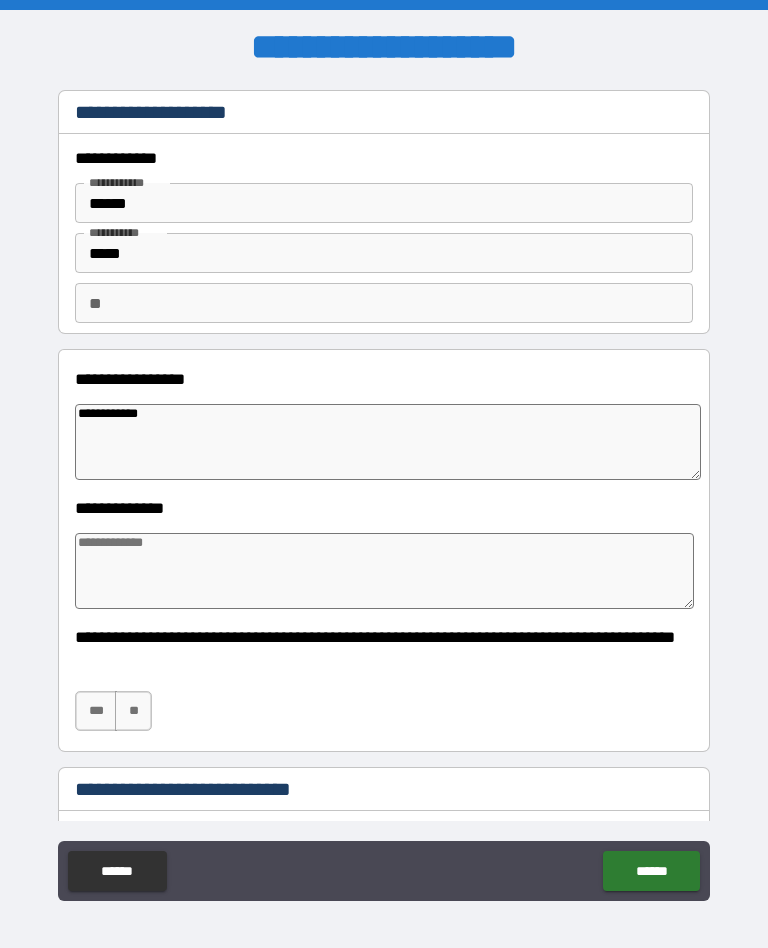 type on "*" 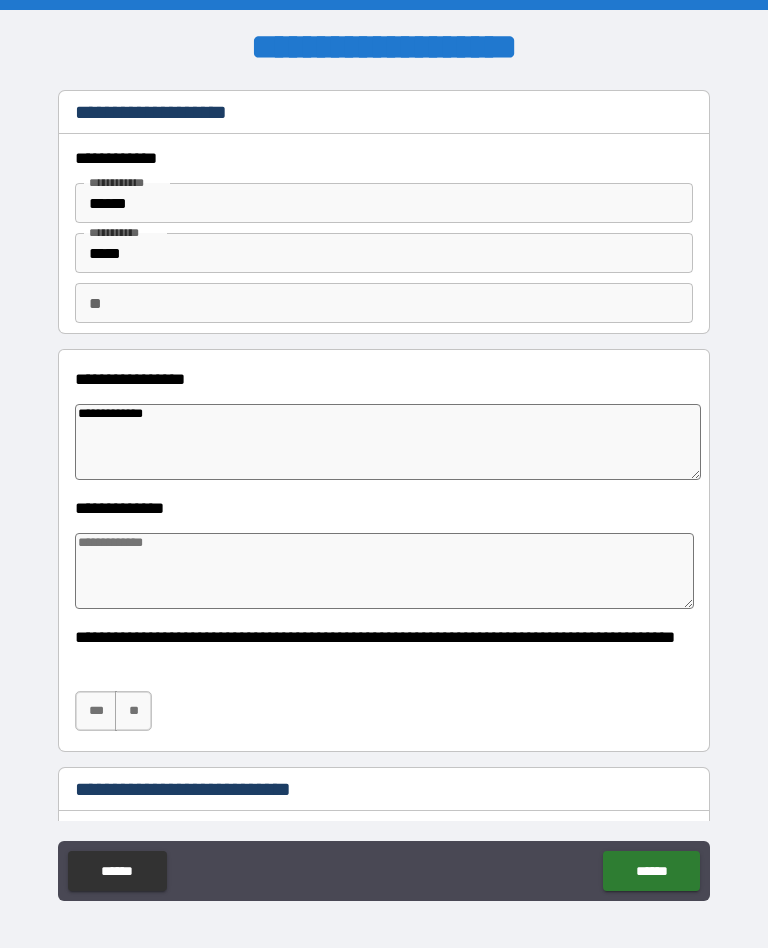 type on "*" 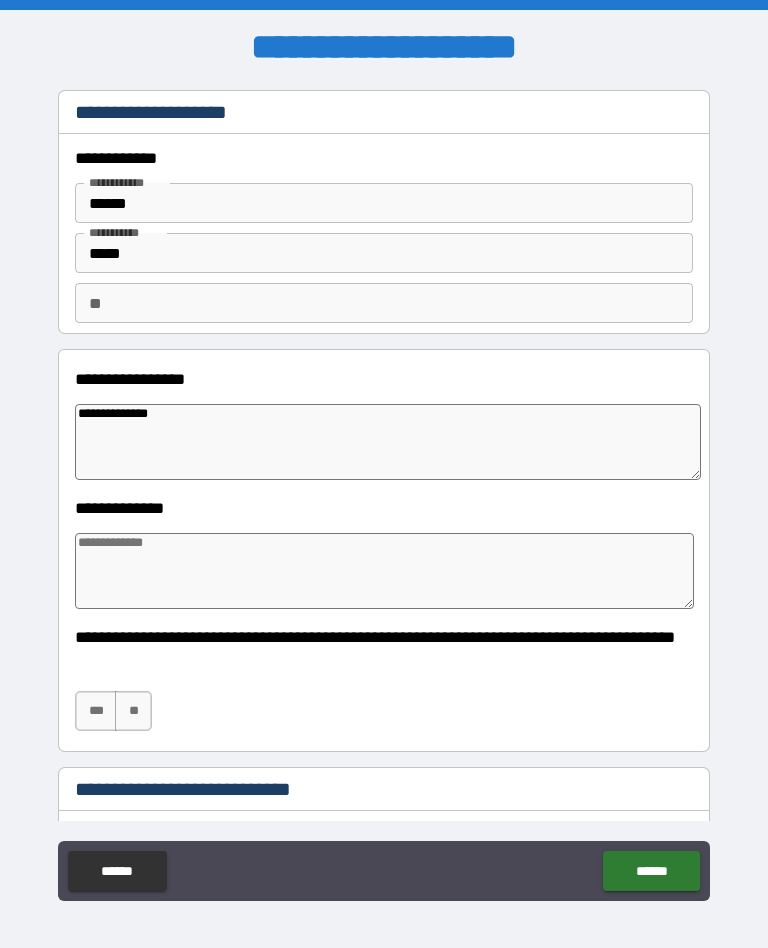 type on "*" 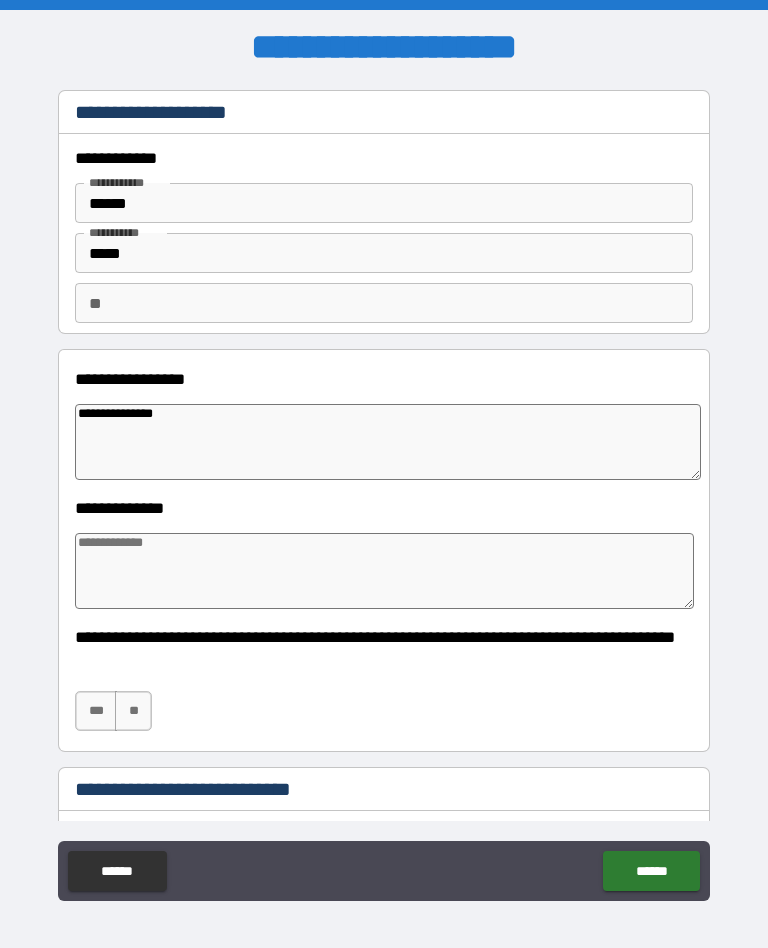 type on "*" 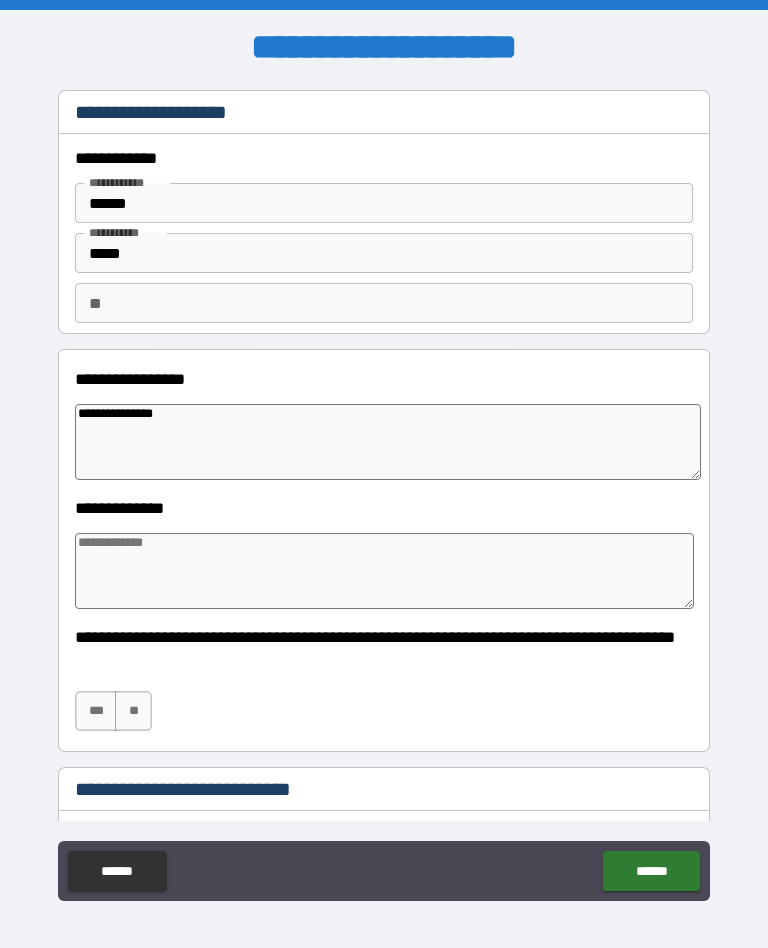 type on "**********" 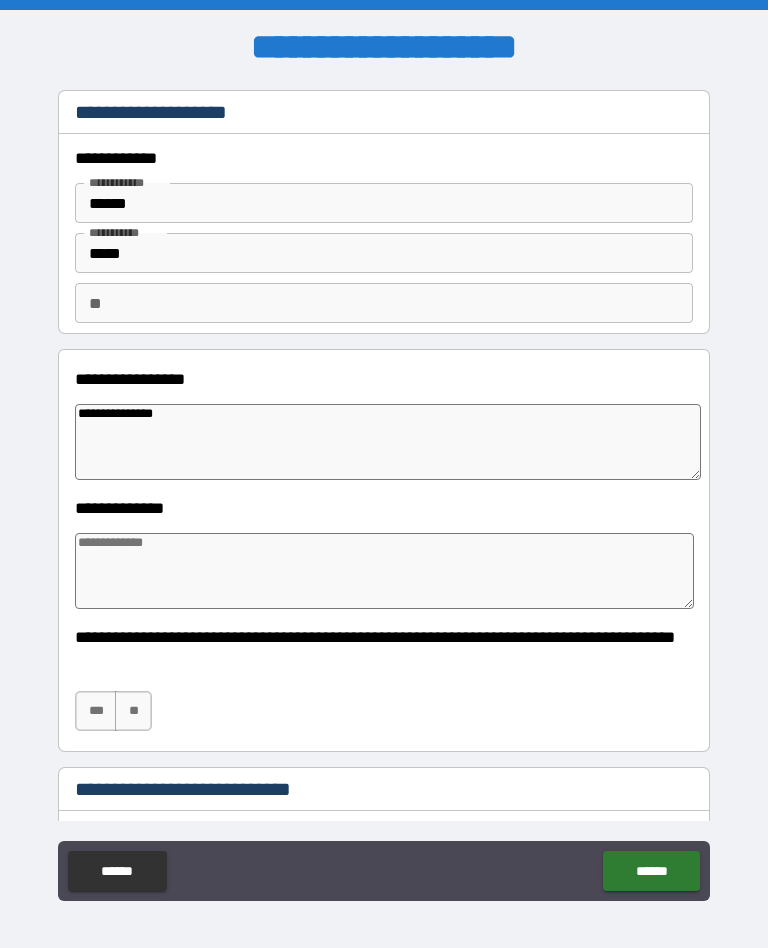 type on "*" 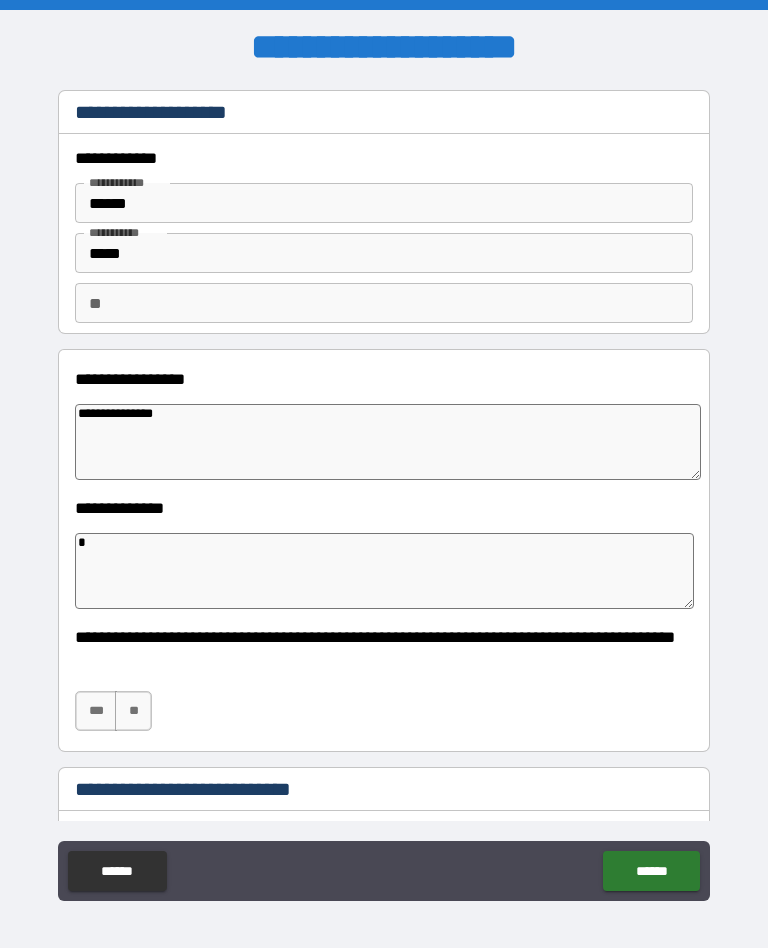 type on "*" 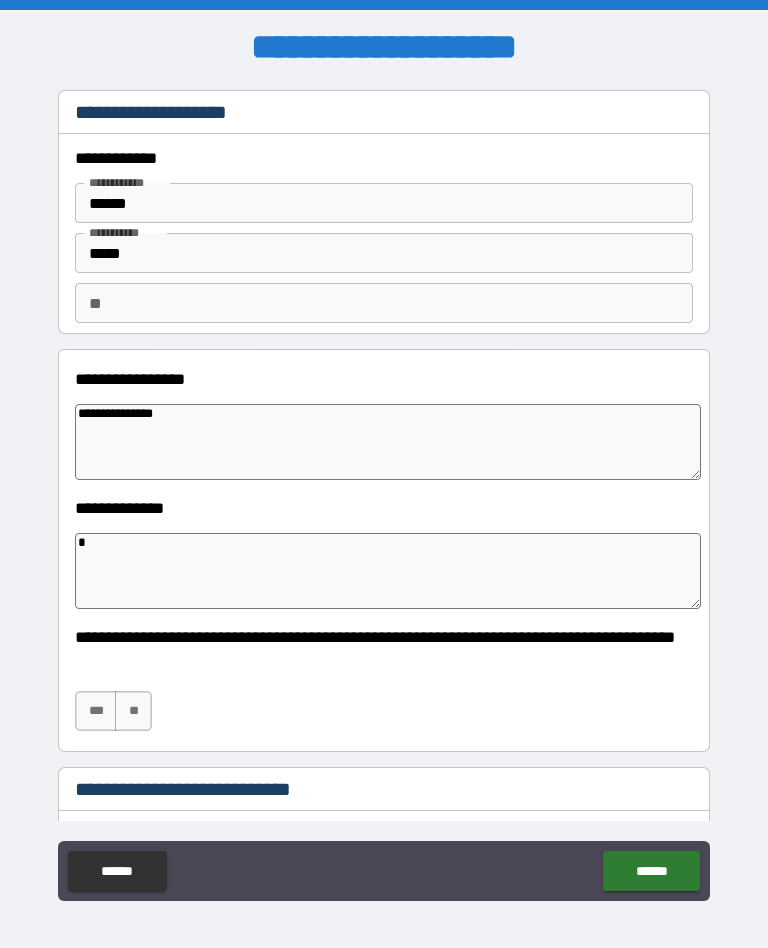 type on "*" 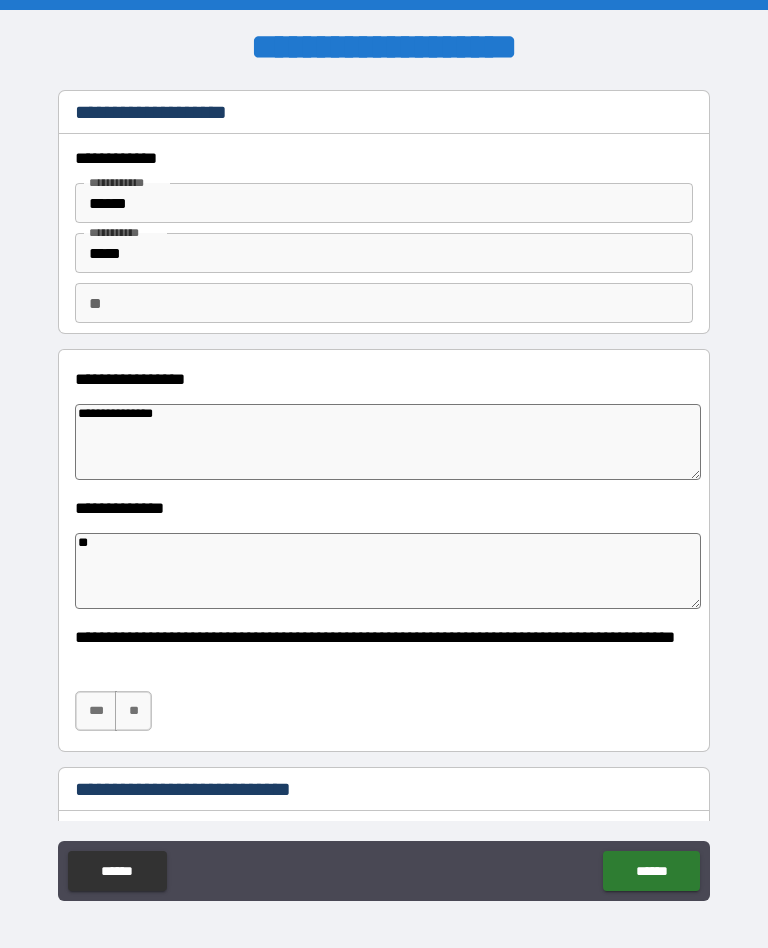 type on "*" 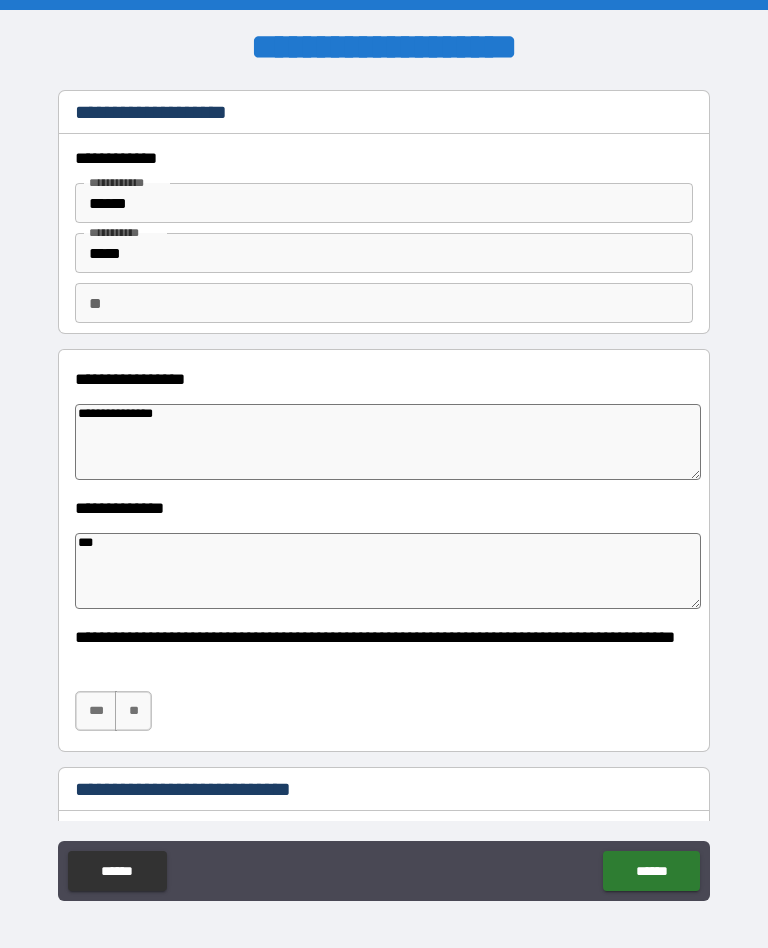type on "*" 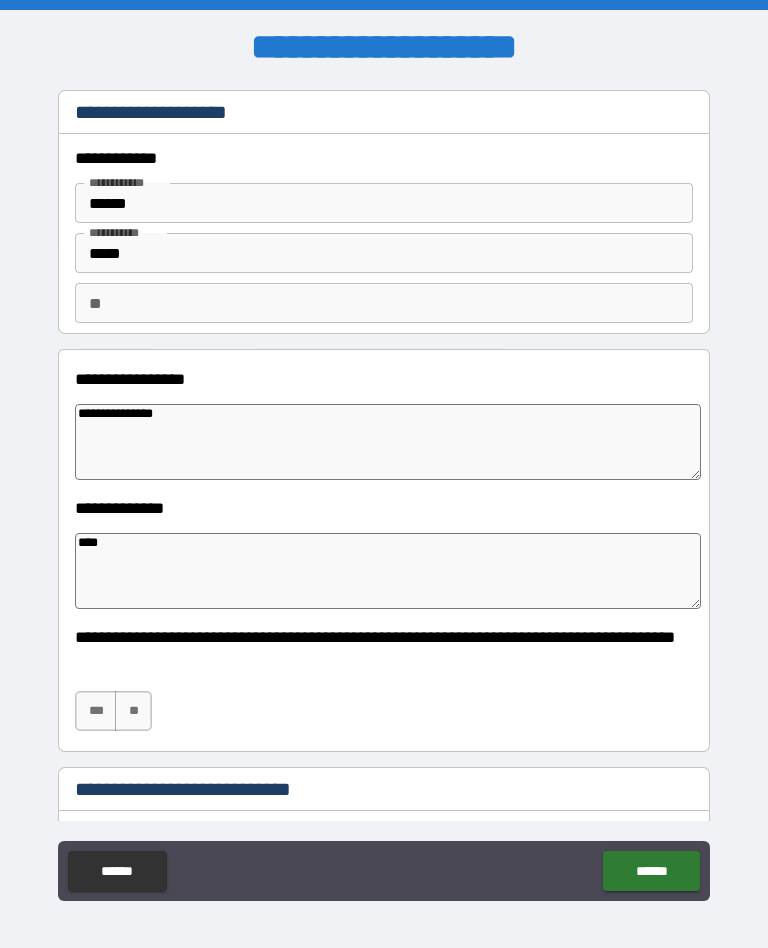 type on "*" 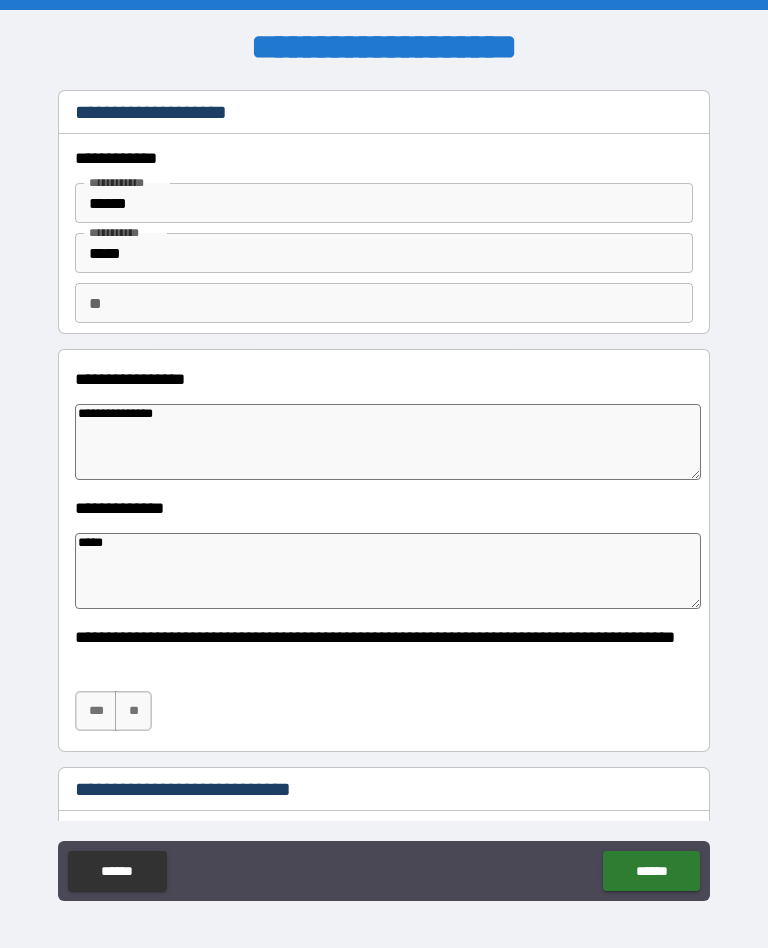 type on "*" 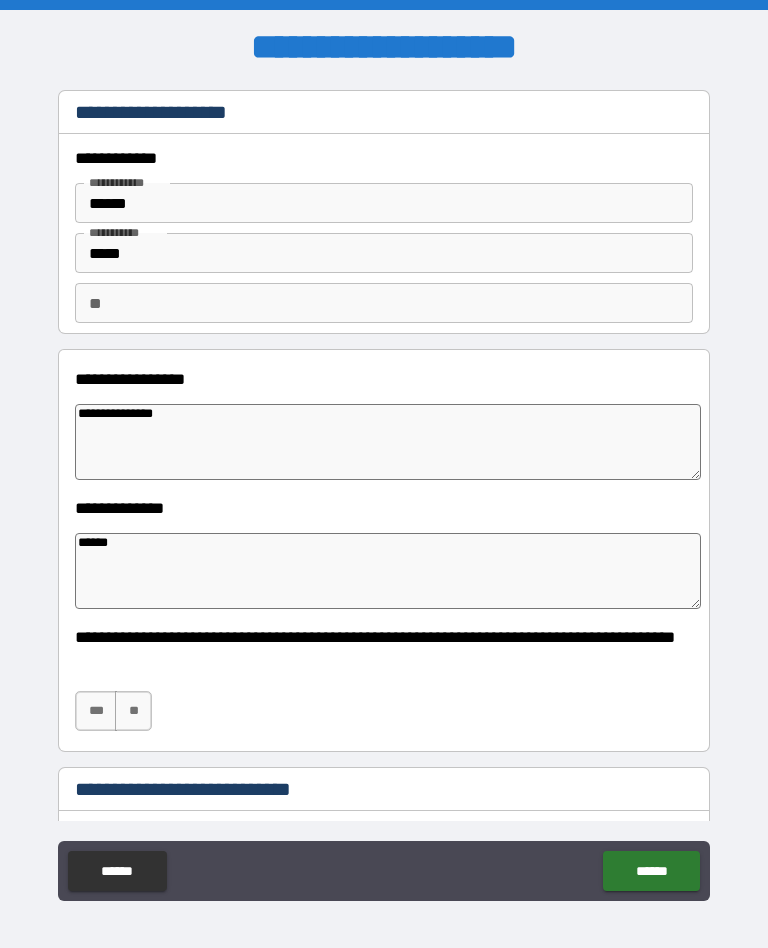 type on "*" 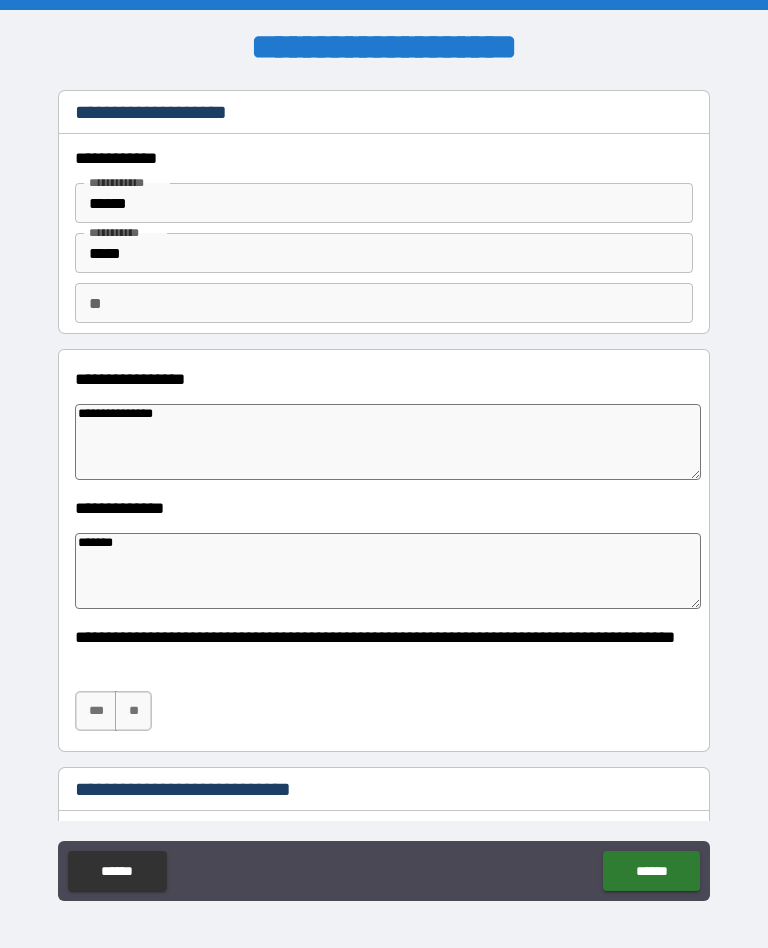type on "*" 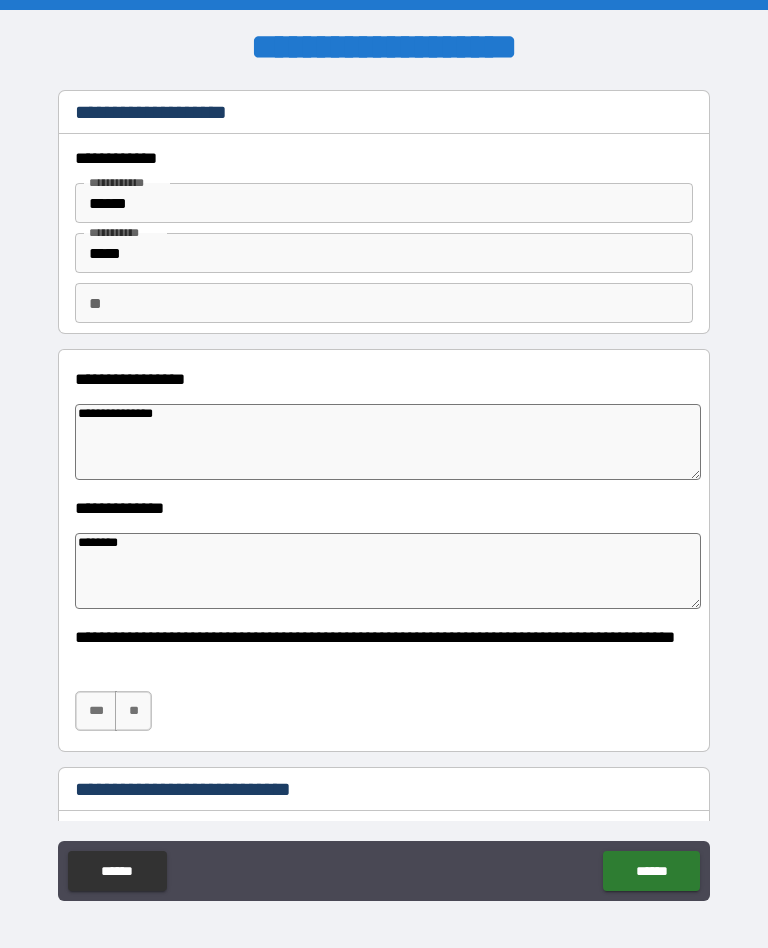 type on "*" 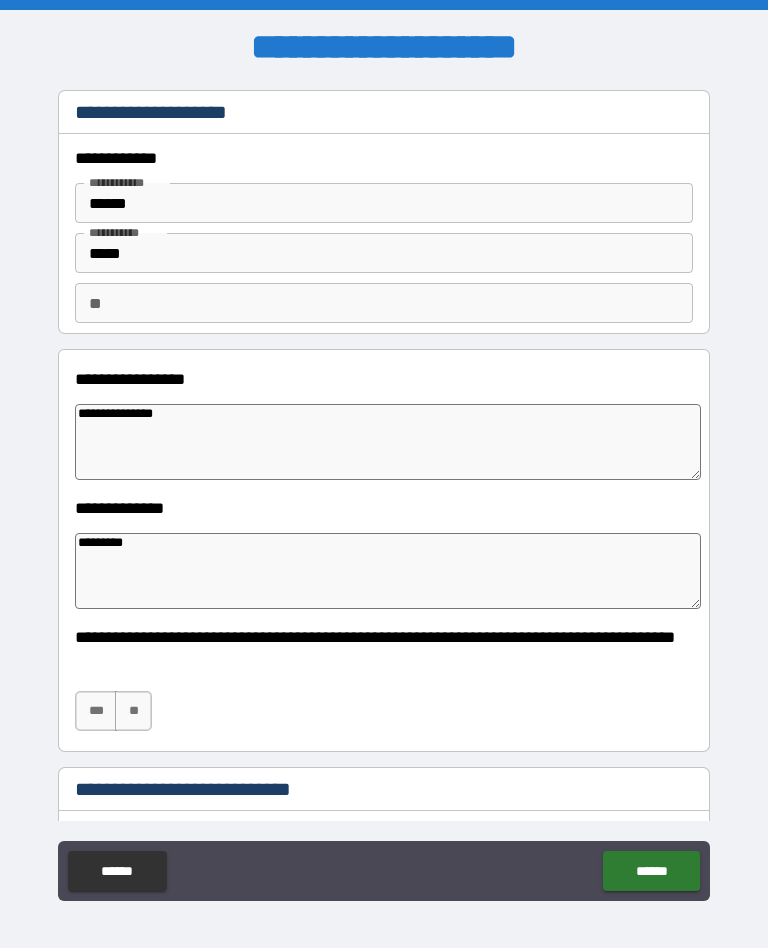 type on "*" 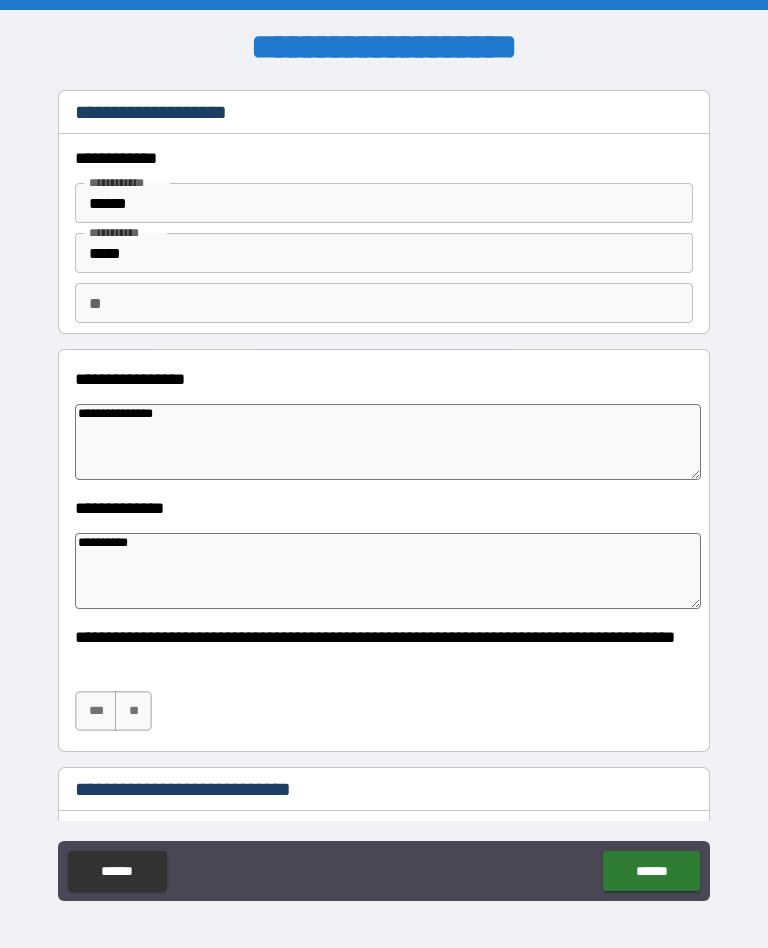 type on "*" 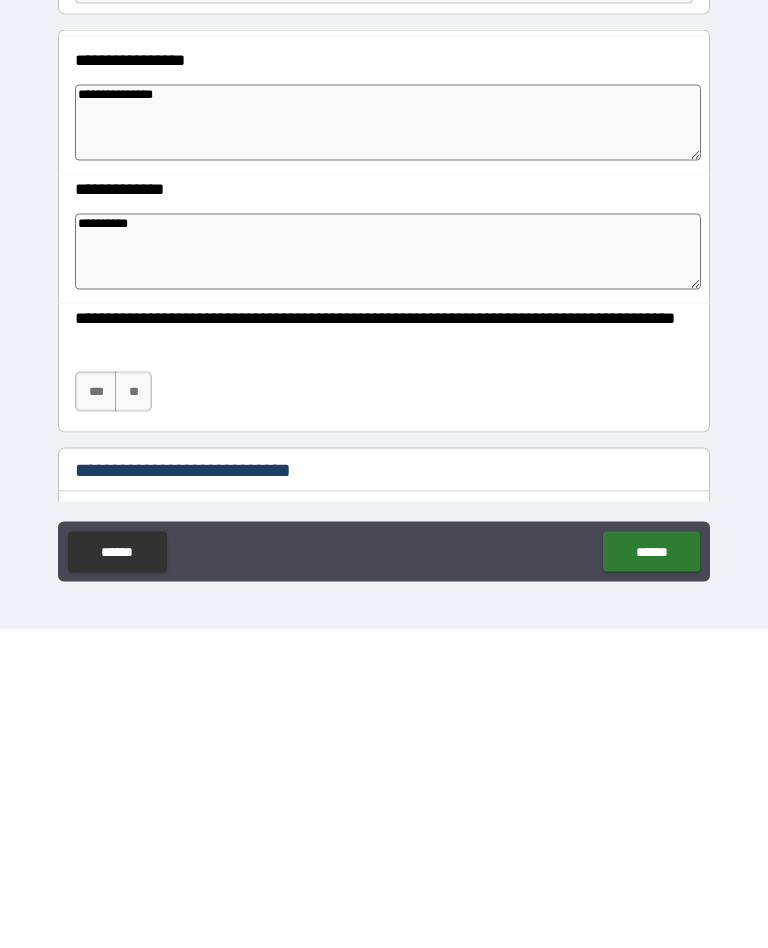 click on "**" at bounding box center [133, 711] 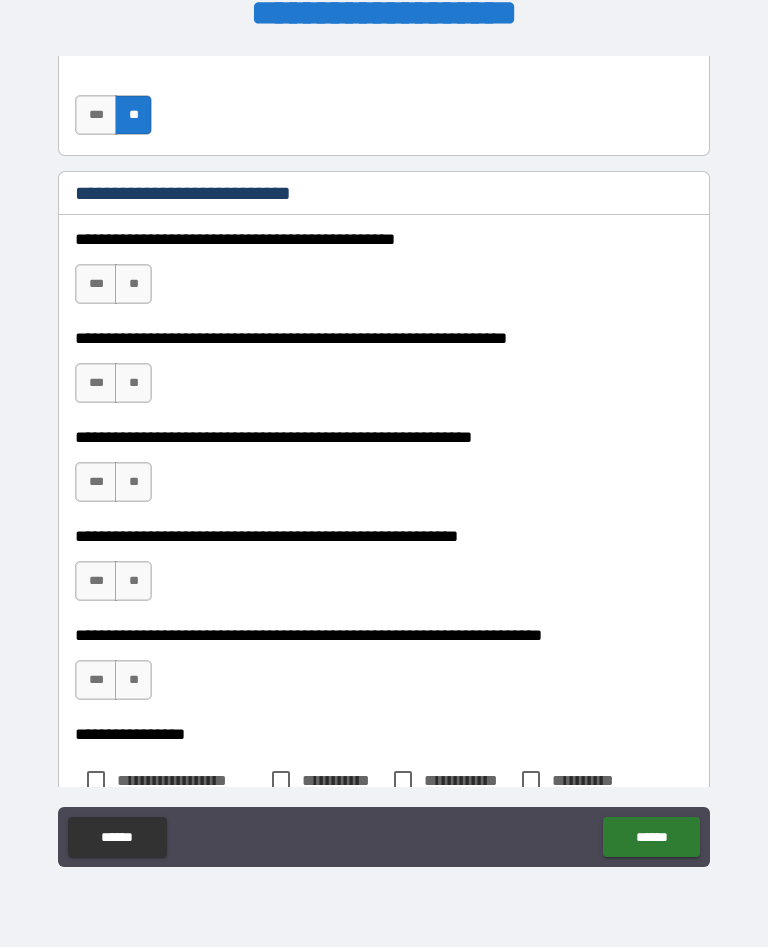 scroll, scrollTop: 563, scrollLeft: 0, axis: vertical 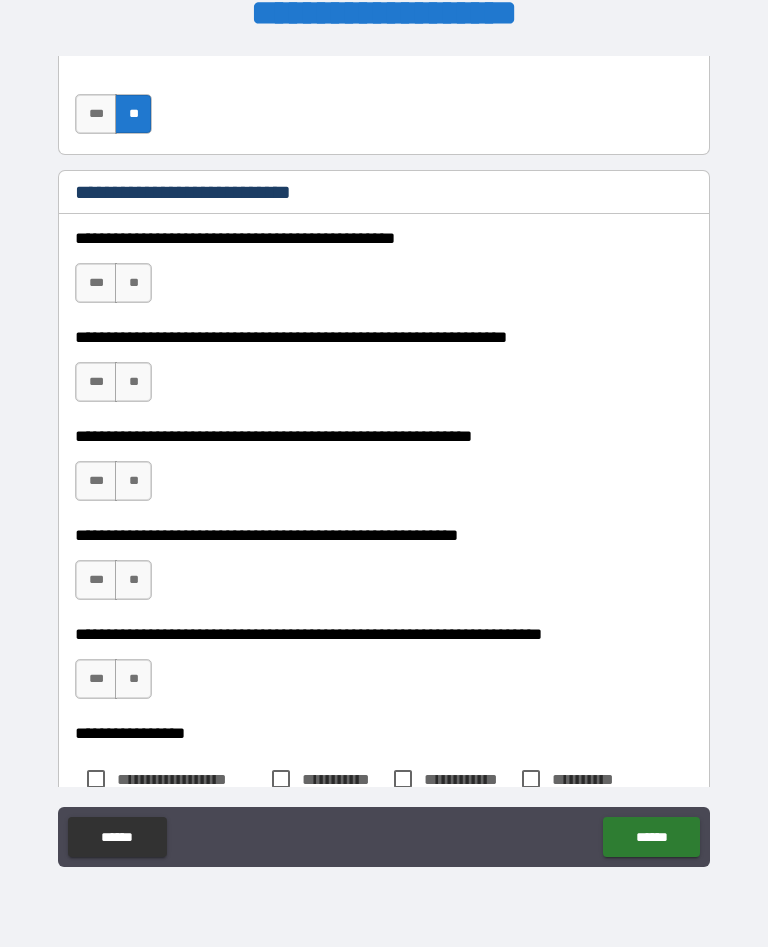 click on "**" at bounding box center [133, 284] 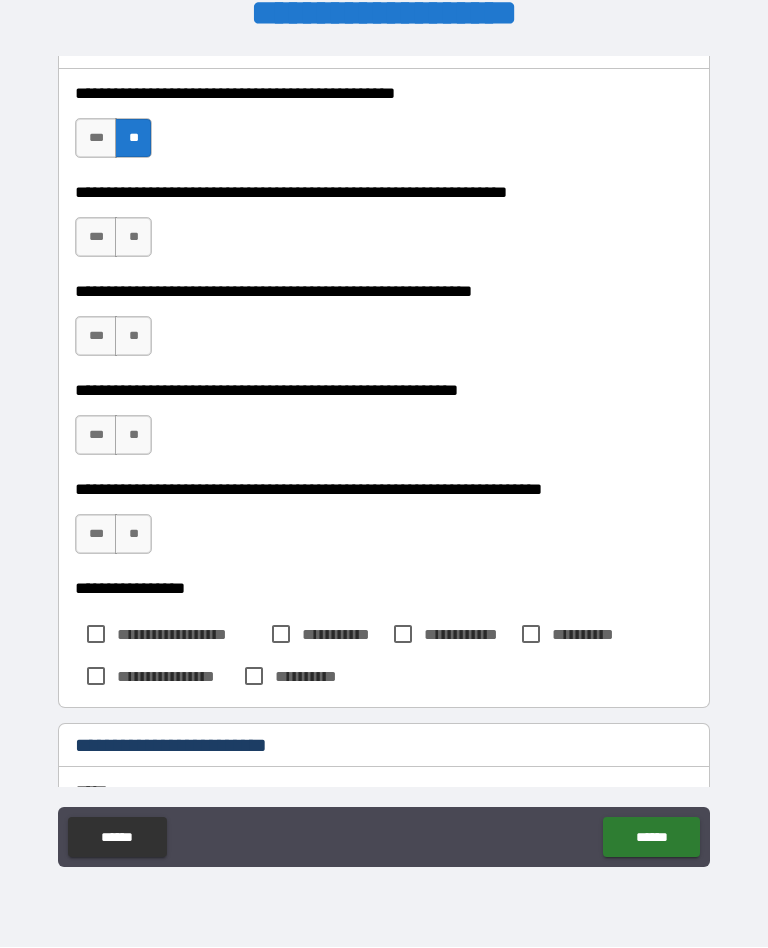 scroll, scrollTop: 726, scrollLeft: 0, axis: vertical 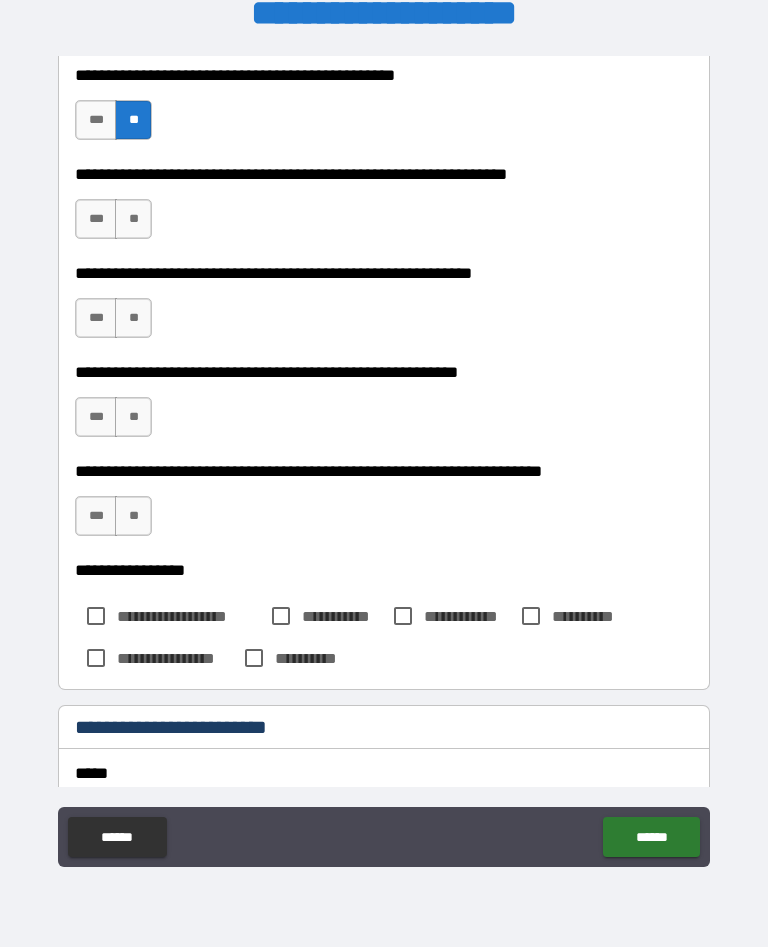 click on "**" at bounding box center [133, 220] 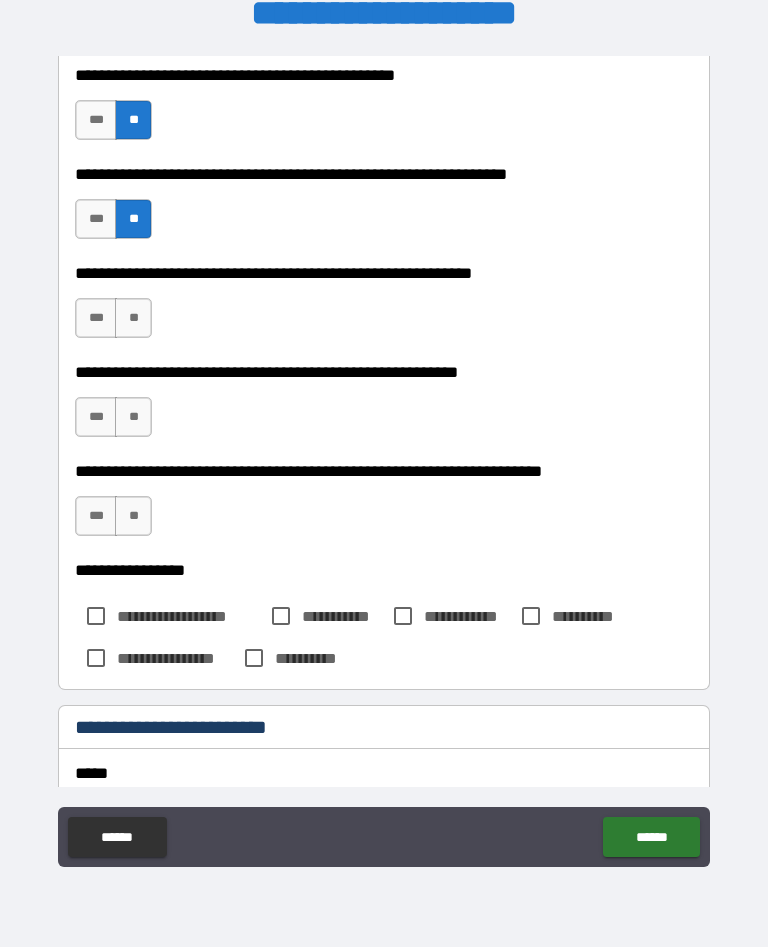 click on "**" at bounding box center (133, 319) 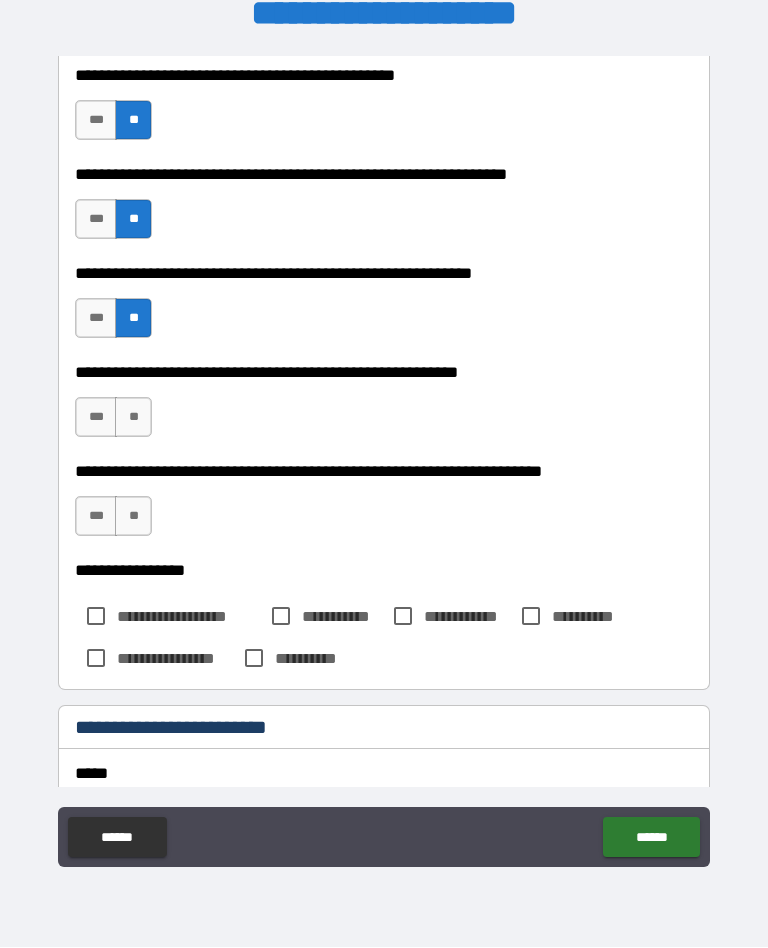 click on "**" at bounding box center [133, 418] 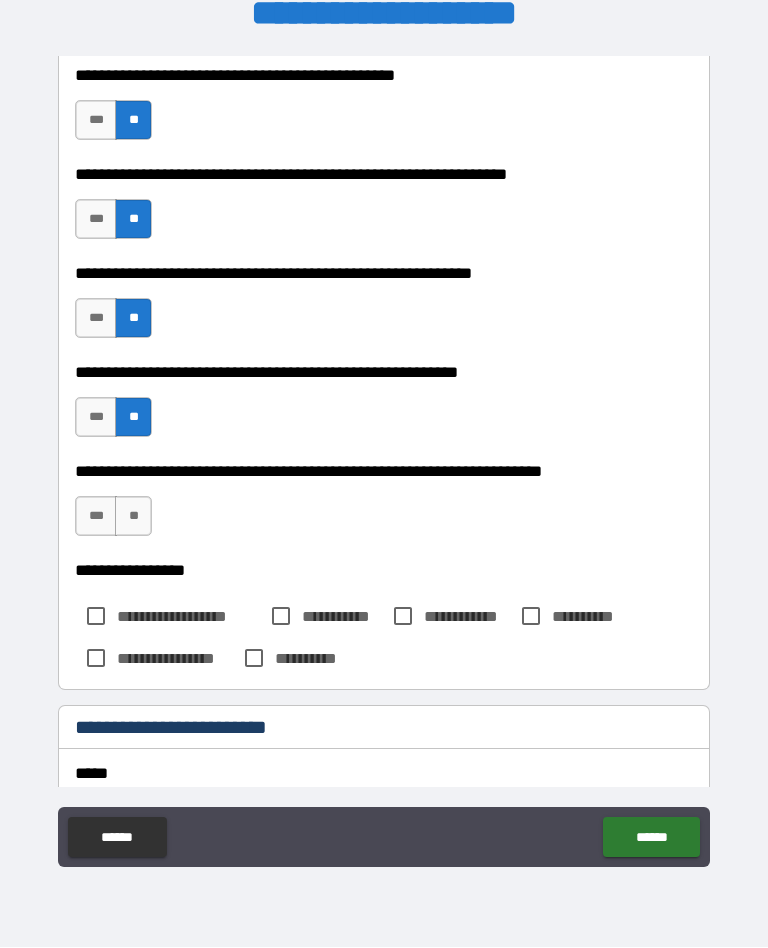 click on "**" at bounding box center [133, 517] 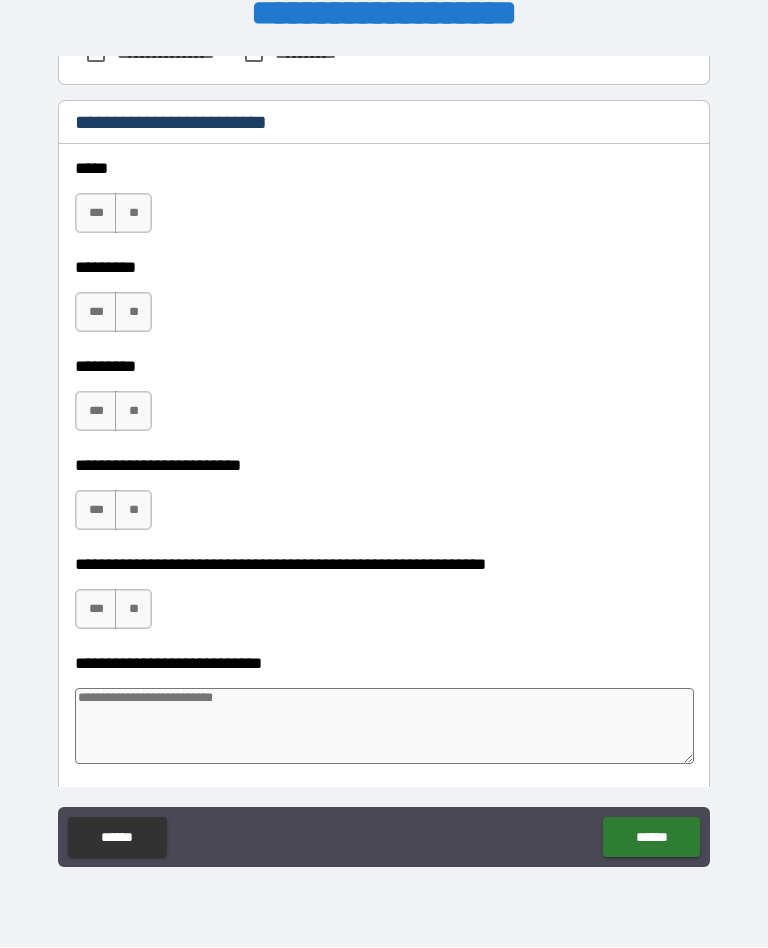 scroll, scrollTop: 1348, scrollLeft: 0, axis: vertical 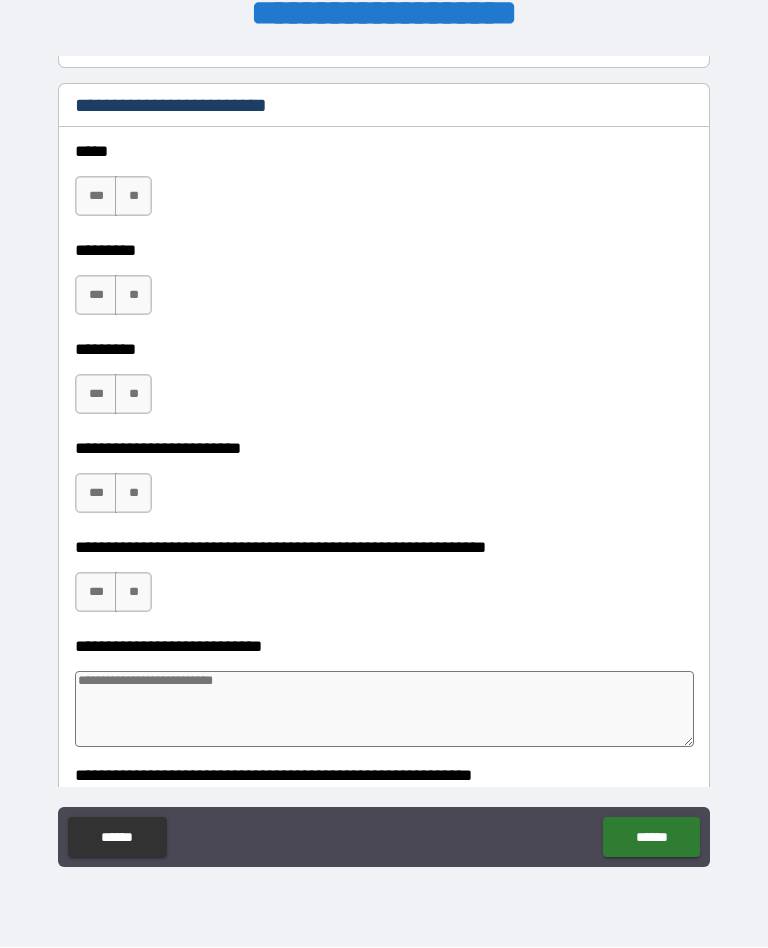 click on "***" at bounding box center [96, 197] 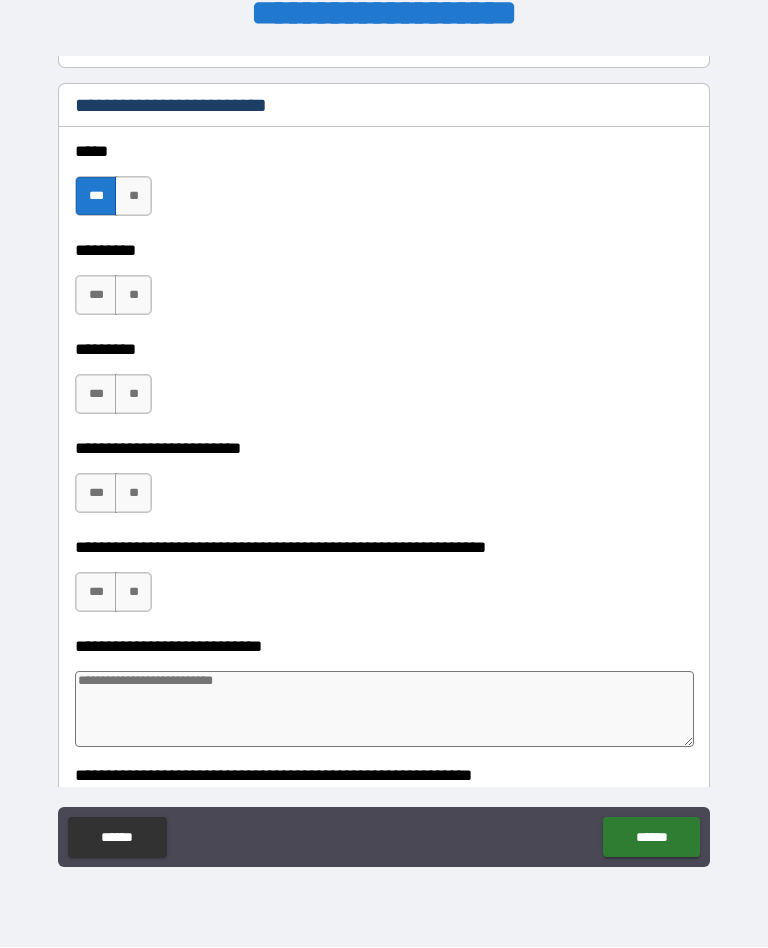 click on "***" at bounding box center [96, 296] 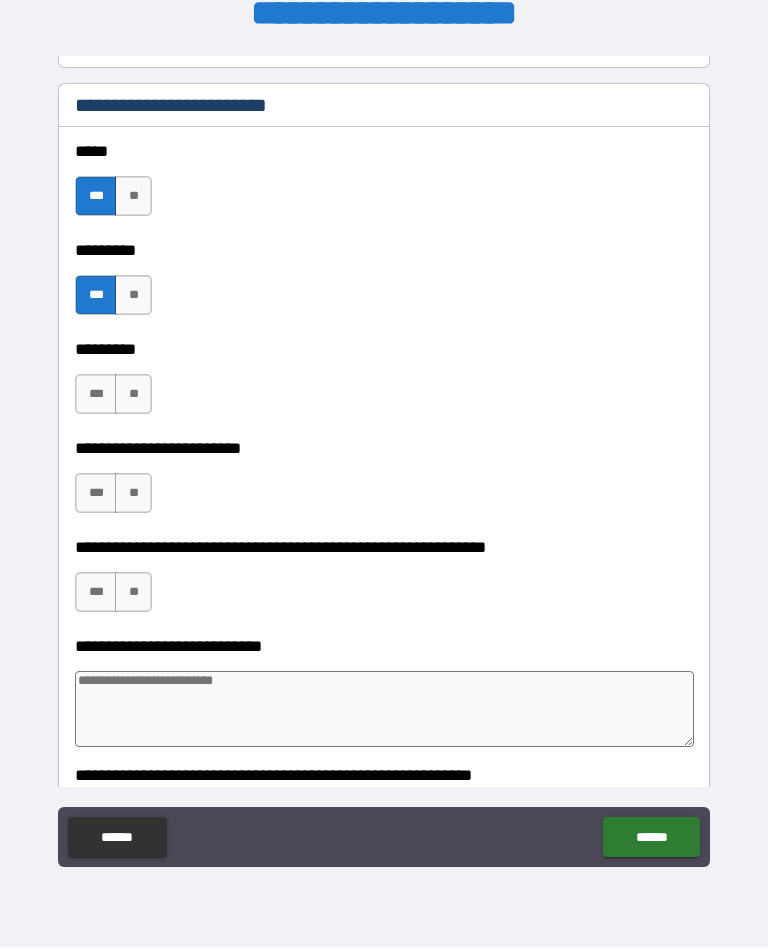 click on "***" at bounding box center (96, 395) 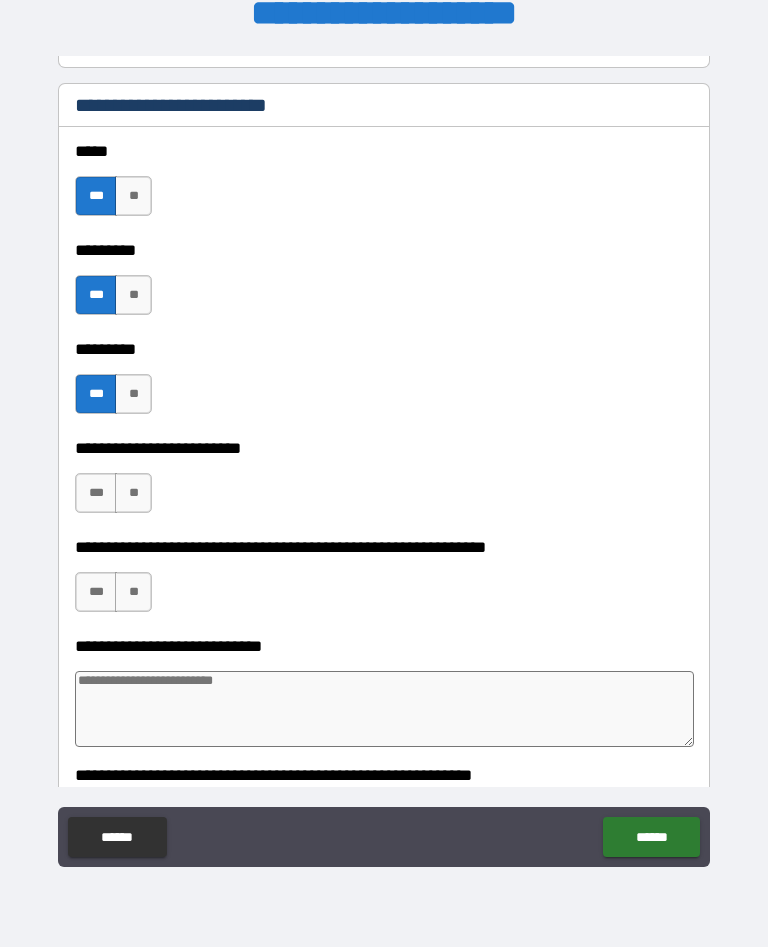 click on "***" at bounding box center (96, 494) 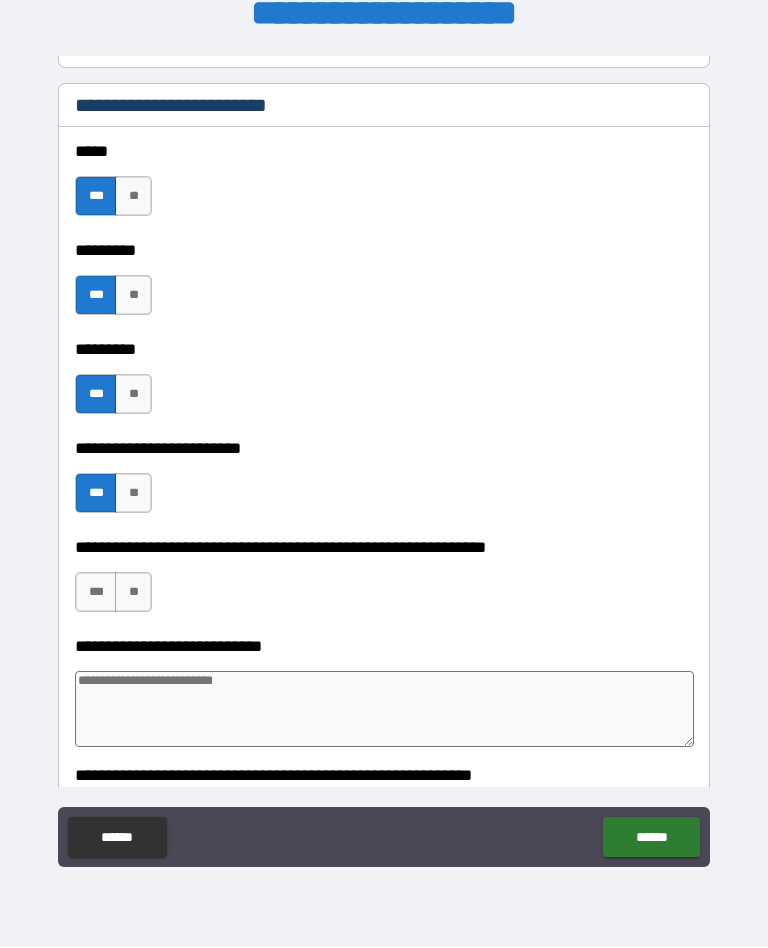 click on "***" at bounding box center [96, 593] 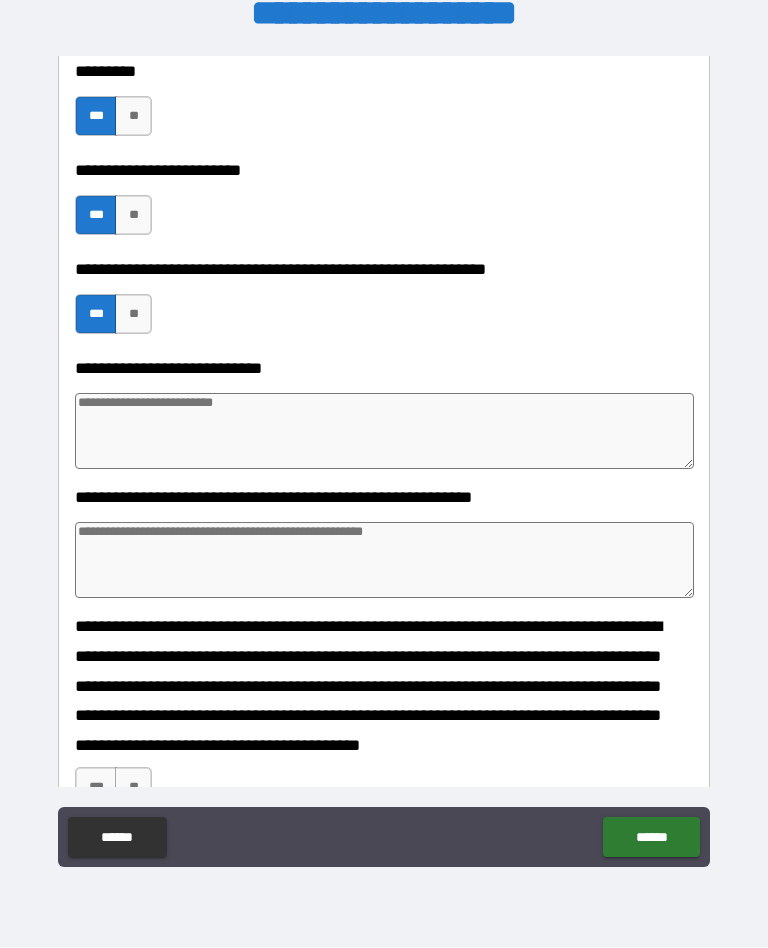 scroll, scrollTop: 1645, scrollLeft: 0, axis: vertical 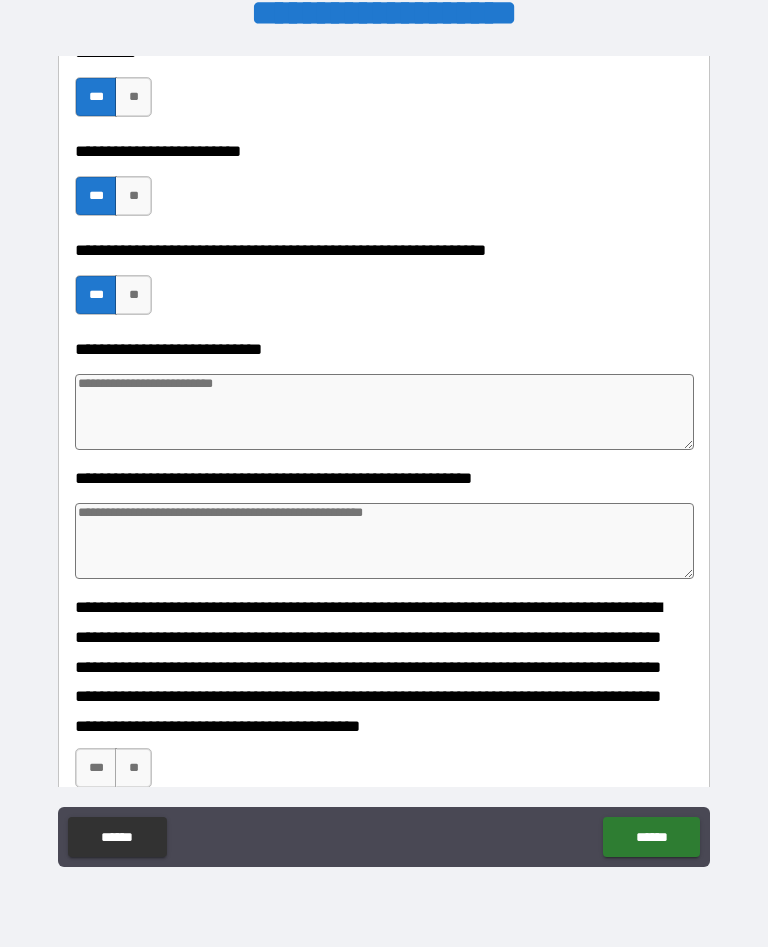click at bounding box center (384, 413) 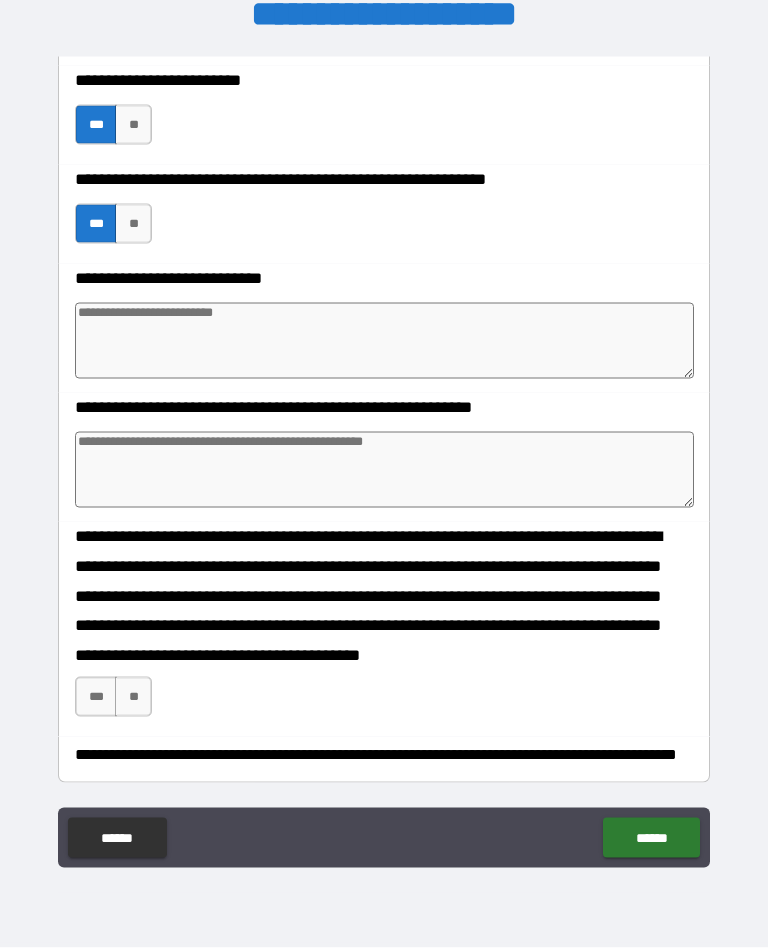 scroll, scrollTop: 1738, scrollLeft: 0, axis: vertical 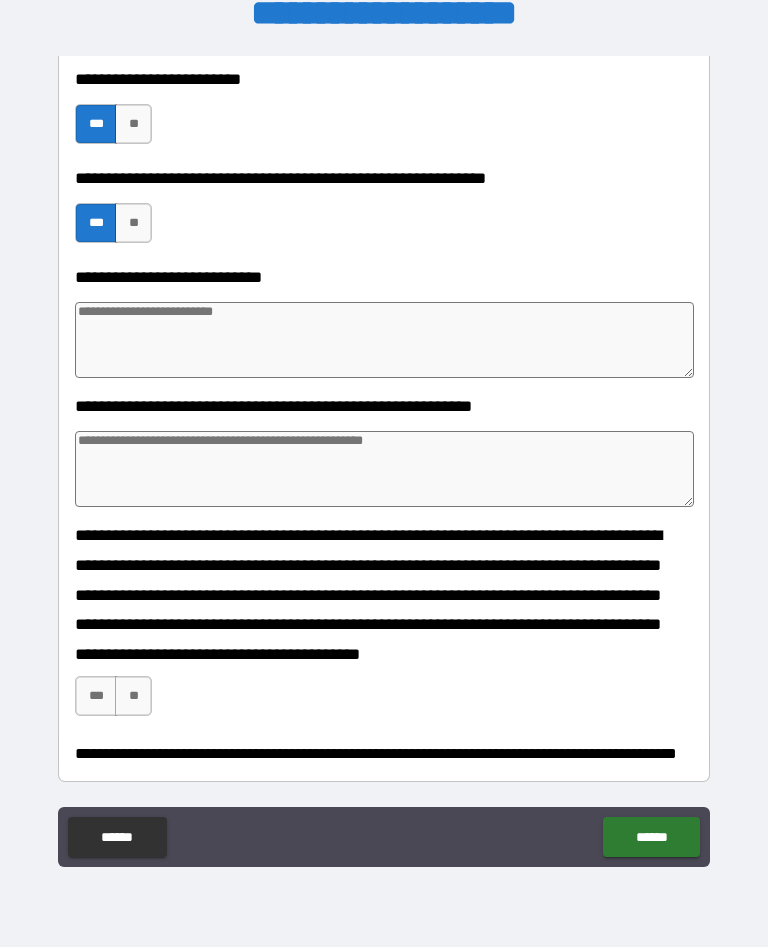 click on "***" at bounding box center [96, 697] 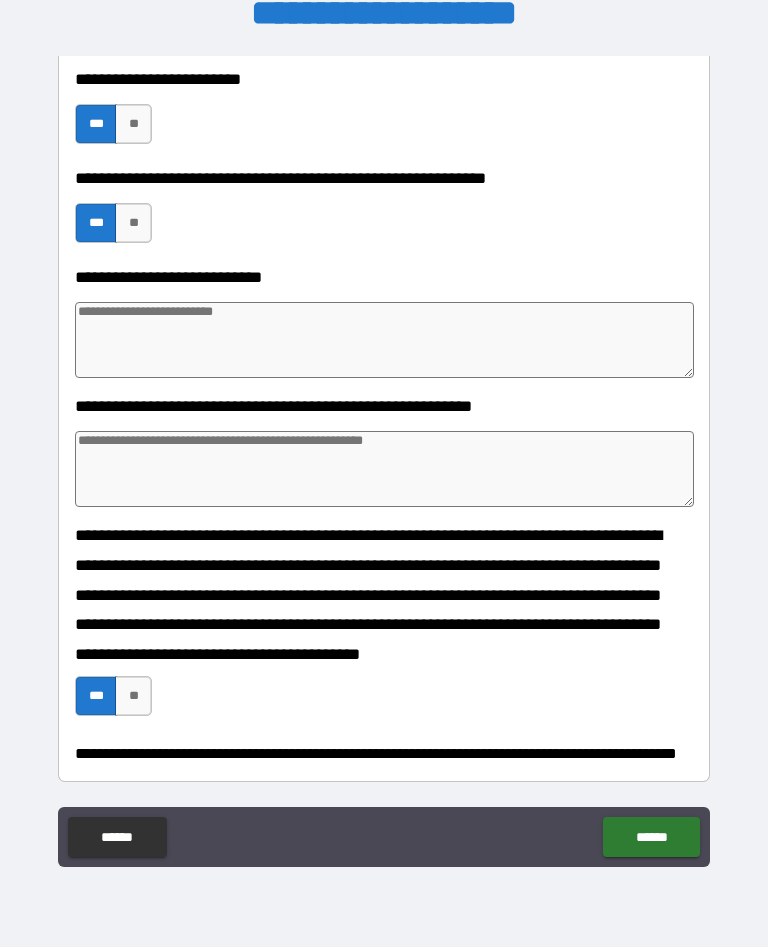 click on "******" at bounding box center [651, 838] 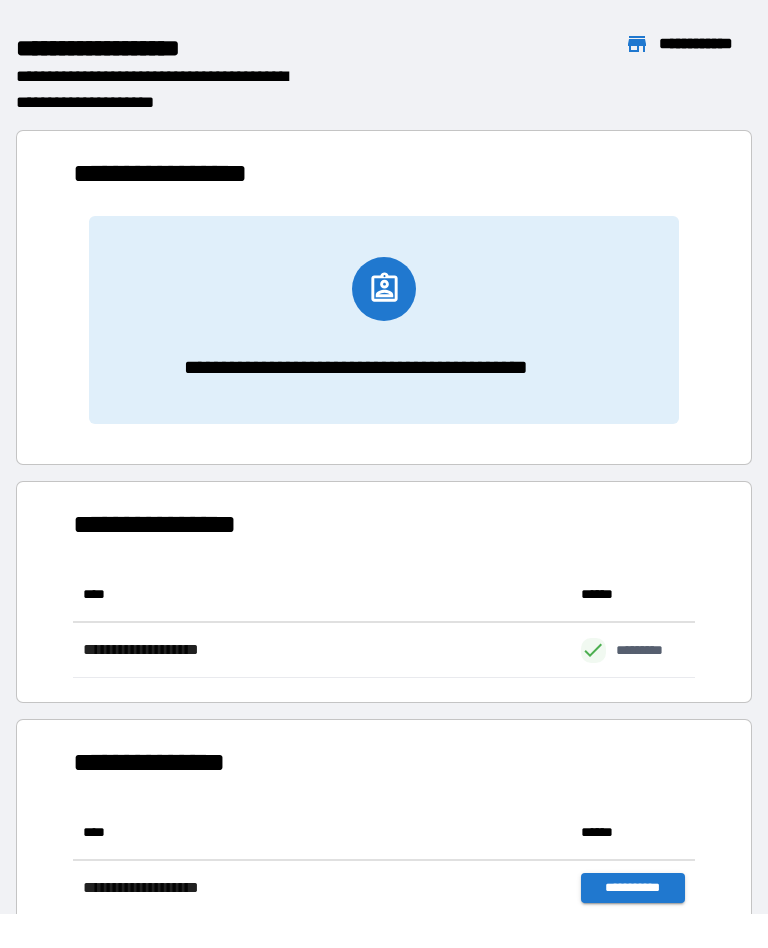 scroll, scrollTop: 1, scrollLeft: 1, axis: both 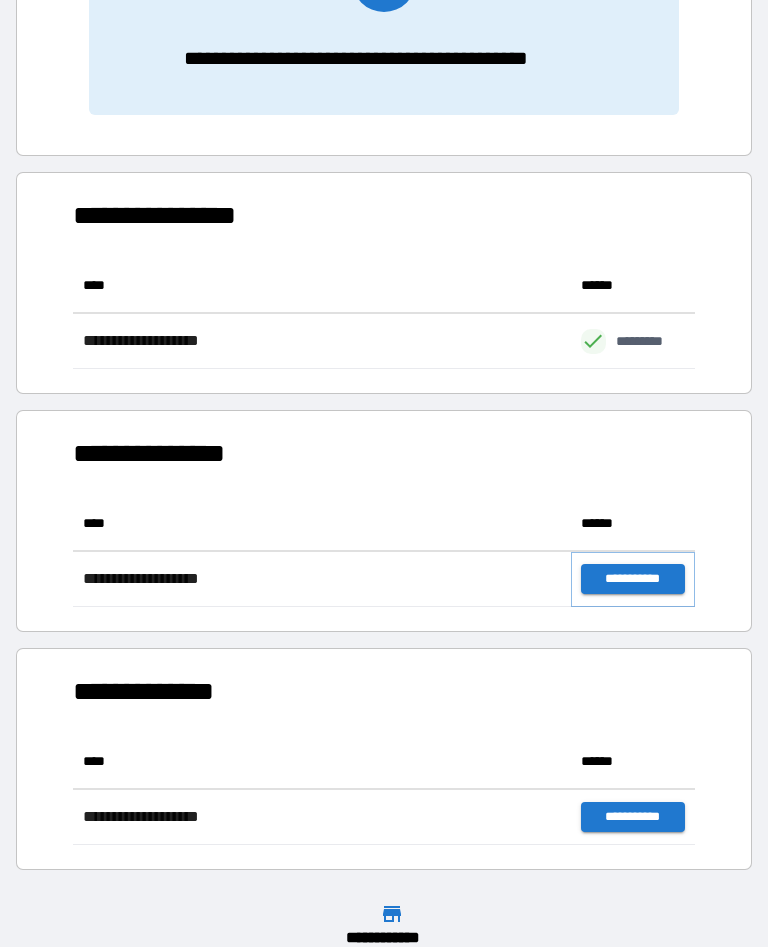 click on "**********" at bounding box center [633, 580] 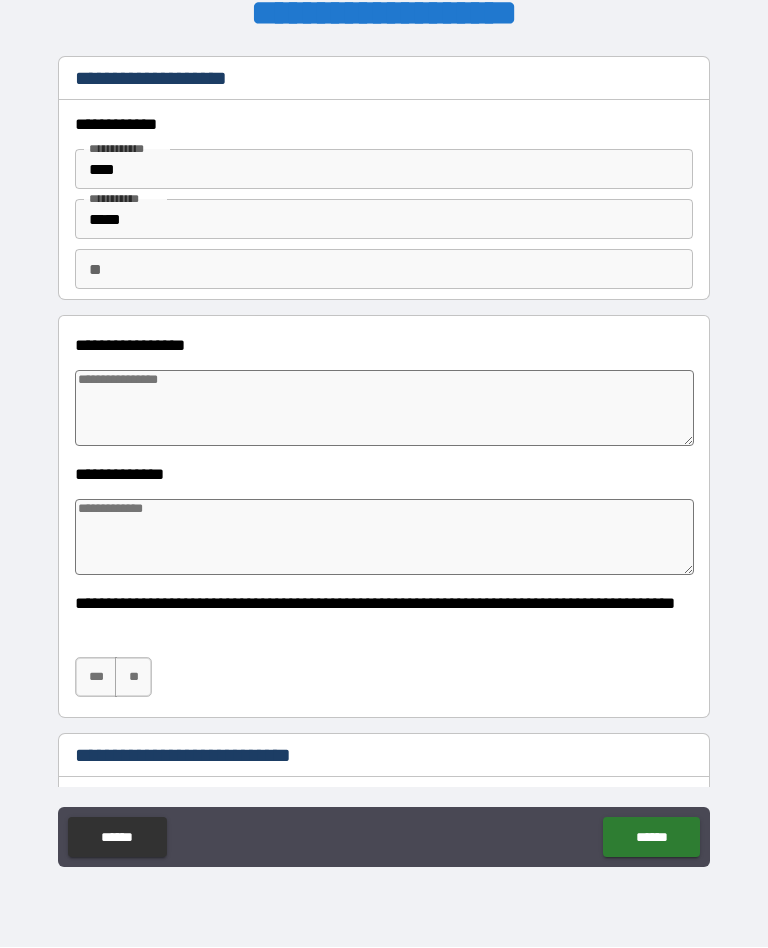 click at bounding box center (384, 409) 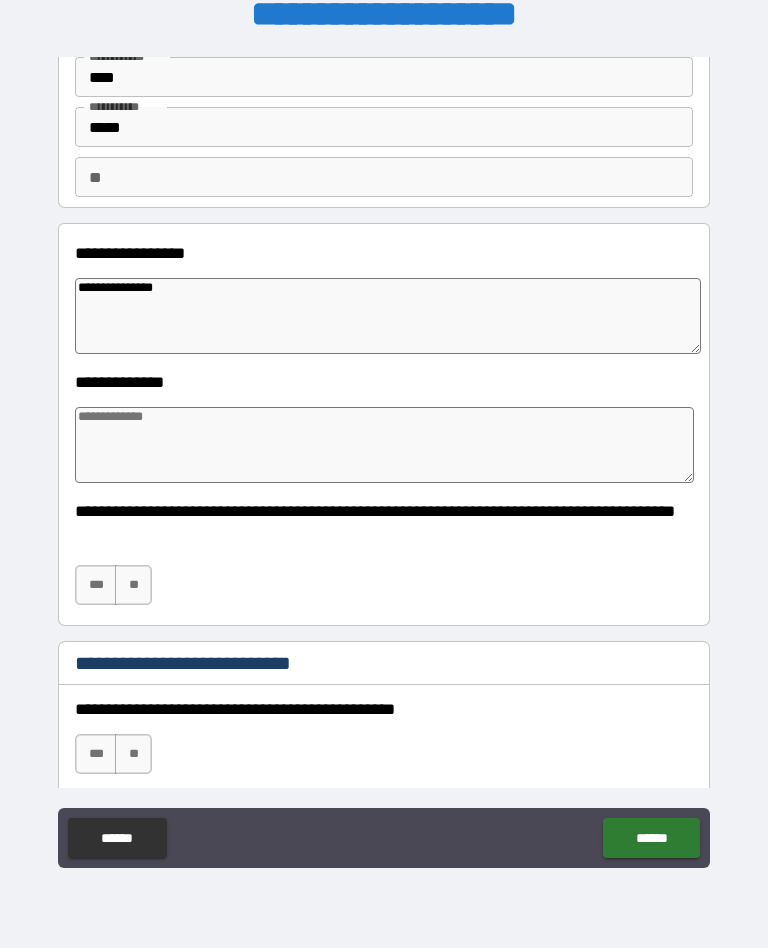 scroll, scrollTop: 102, scrollLeft: 0, axis: vertical 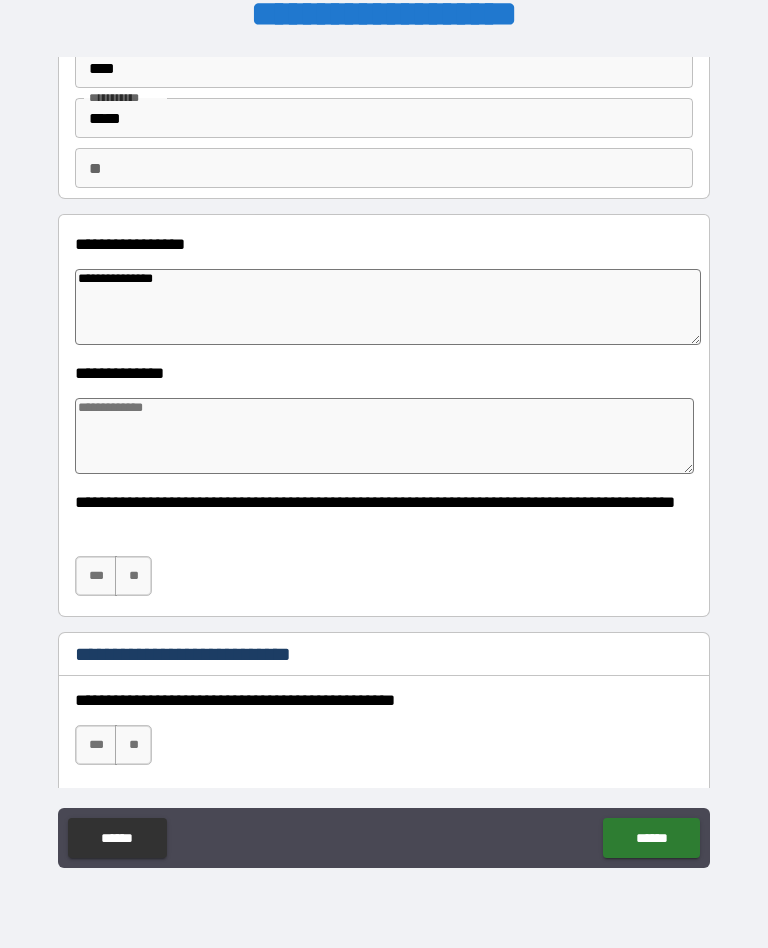 click at bounding box center [384, 436] 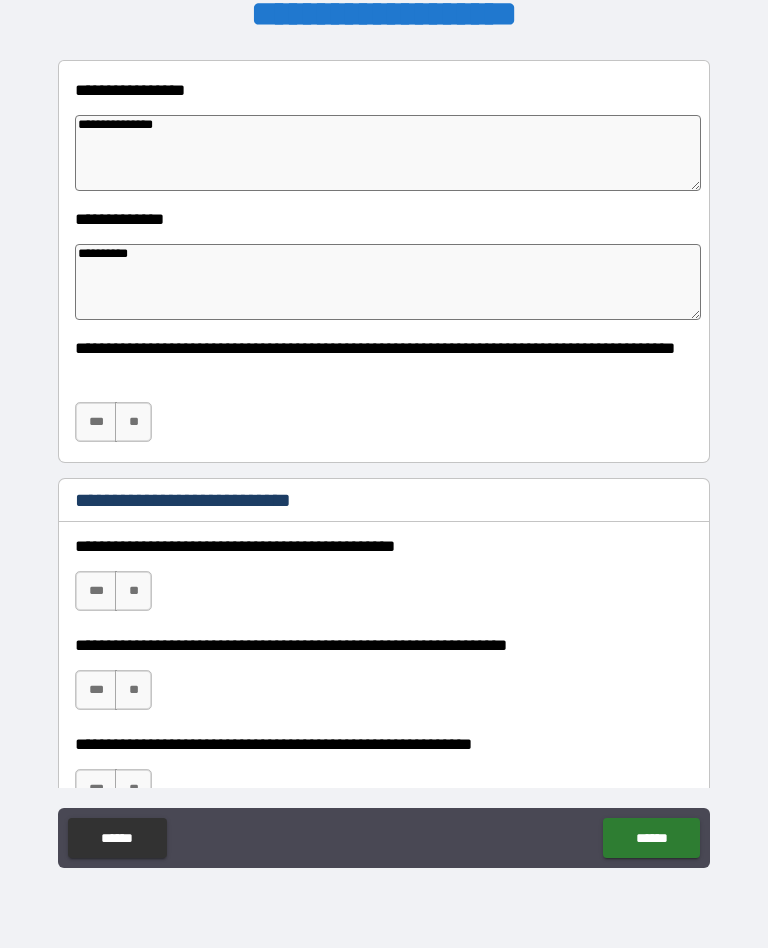 scroll, scrollTop: 259, scrollLeft: 0, axis: vertical 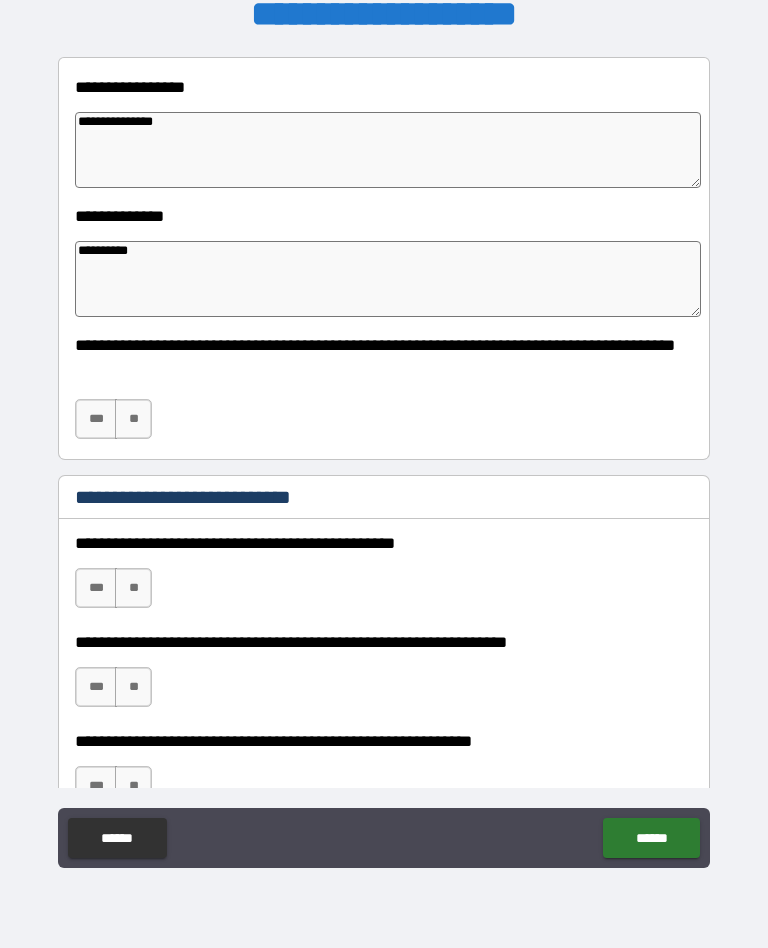 click on "**" at bounding box center (133, 419) 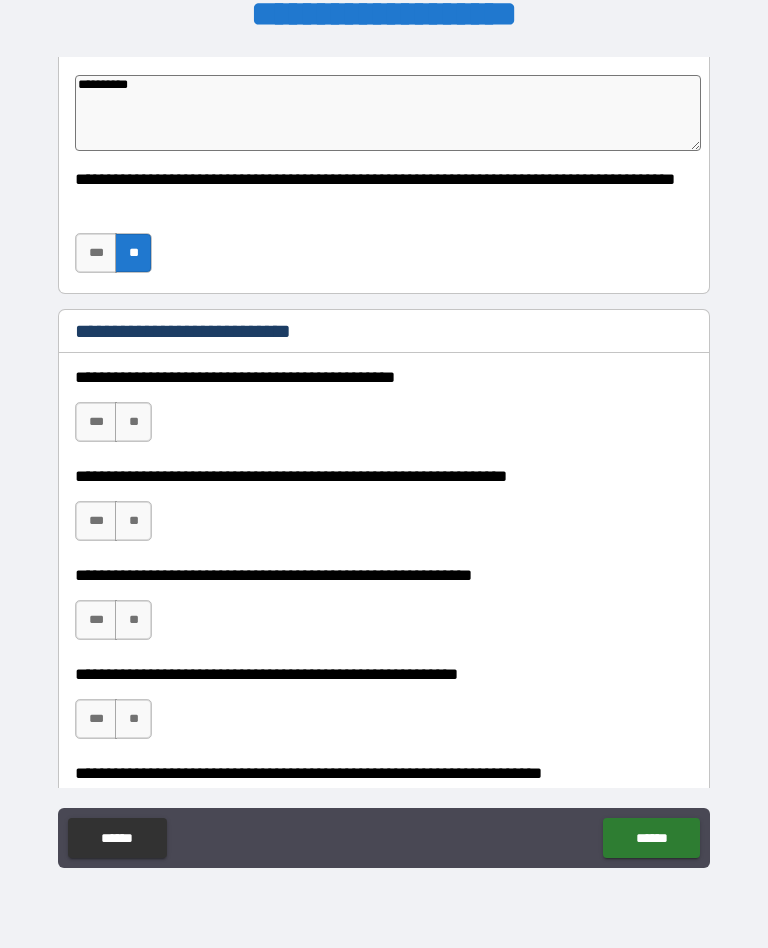 scroll, scrollTop: 430, scrollLeft: 0, axis: vertical 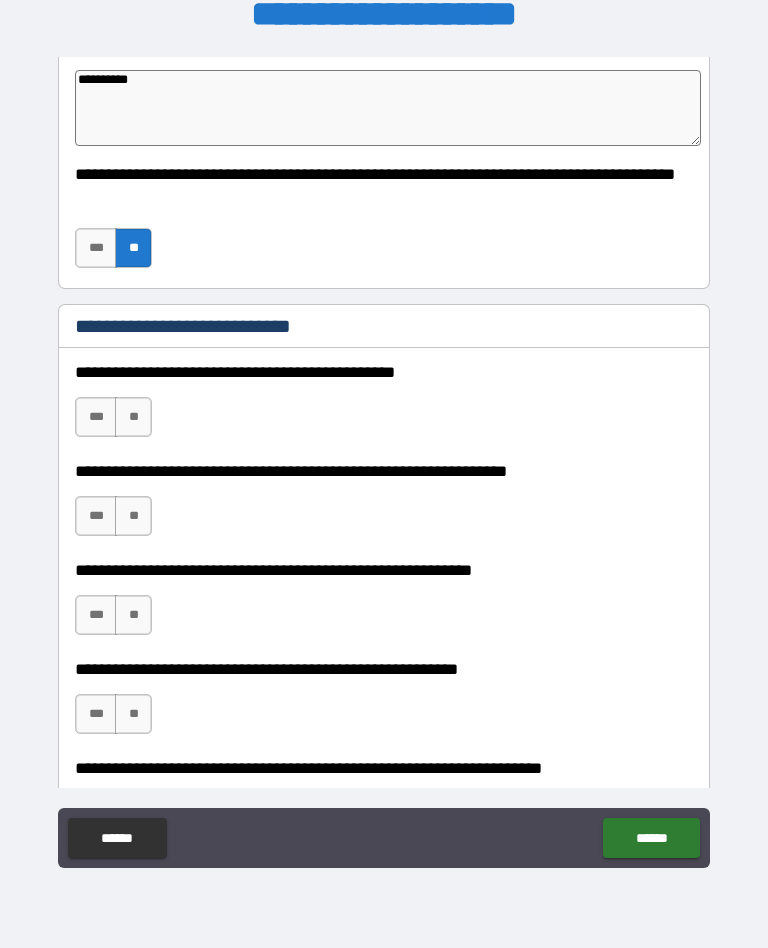 click on "**" at bounding box center (133, 417) 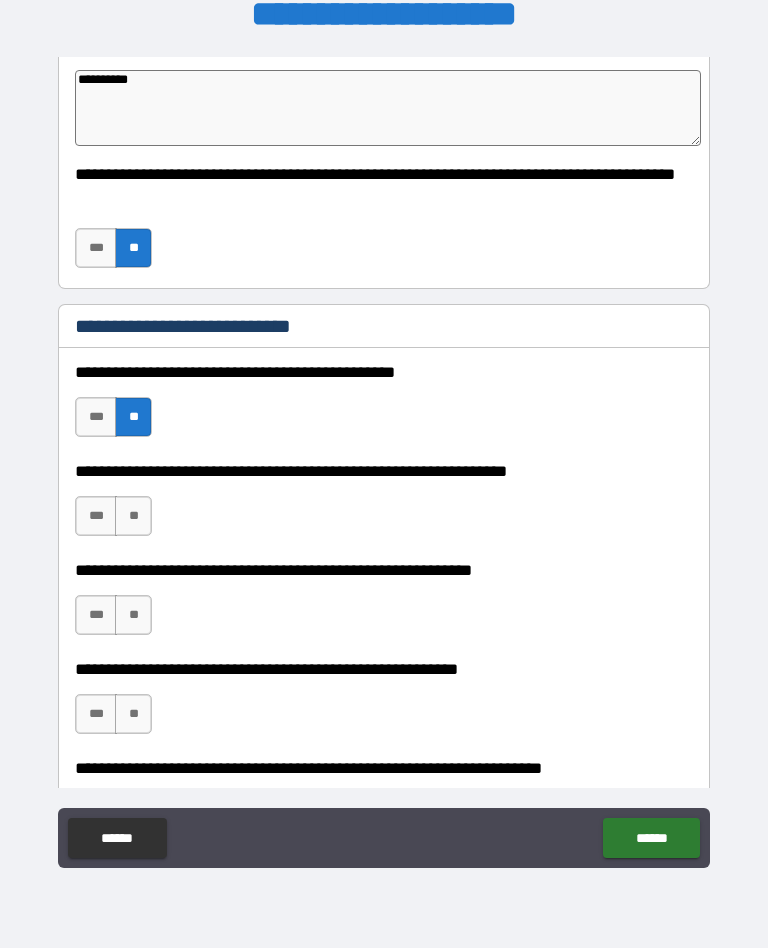 click on "**" at bounding box center (133, 516) 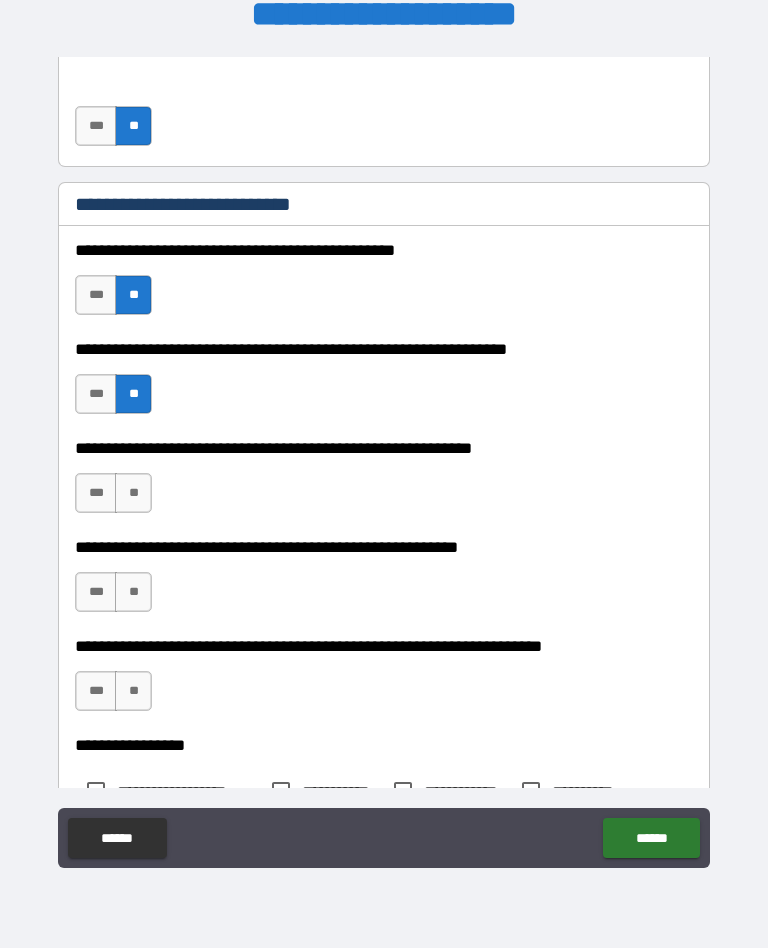 scroll, scrollTop: 566, scrollLeft: 0, axis: vertical 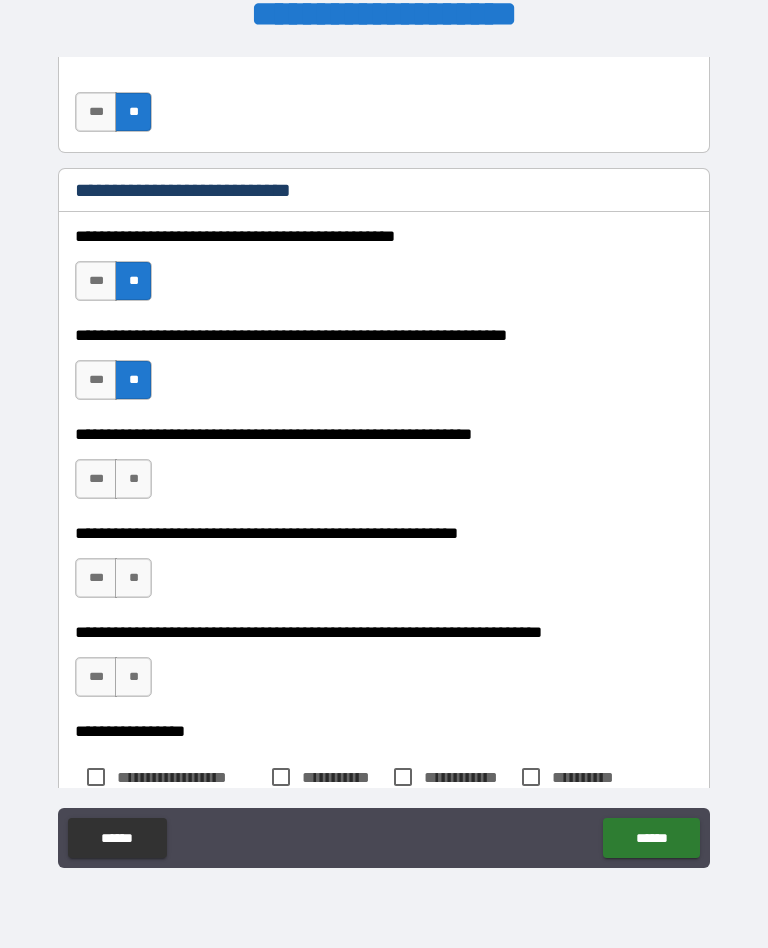 click on "**" at bounding box center [133, 479] 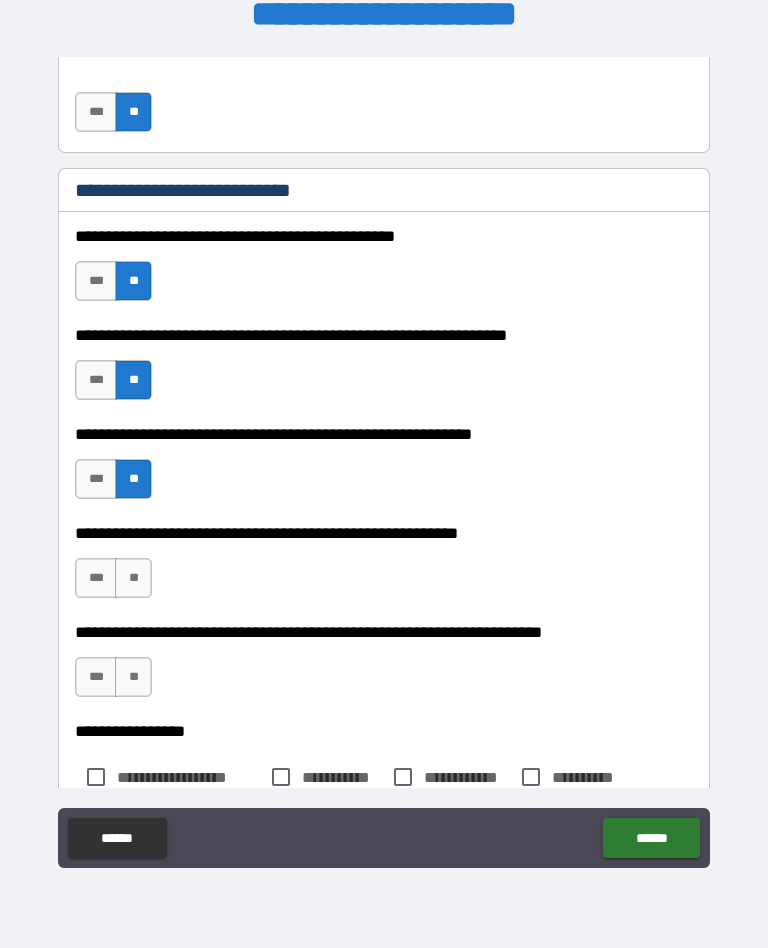 click on "**********" at bounding box center [384, 568] 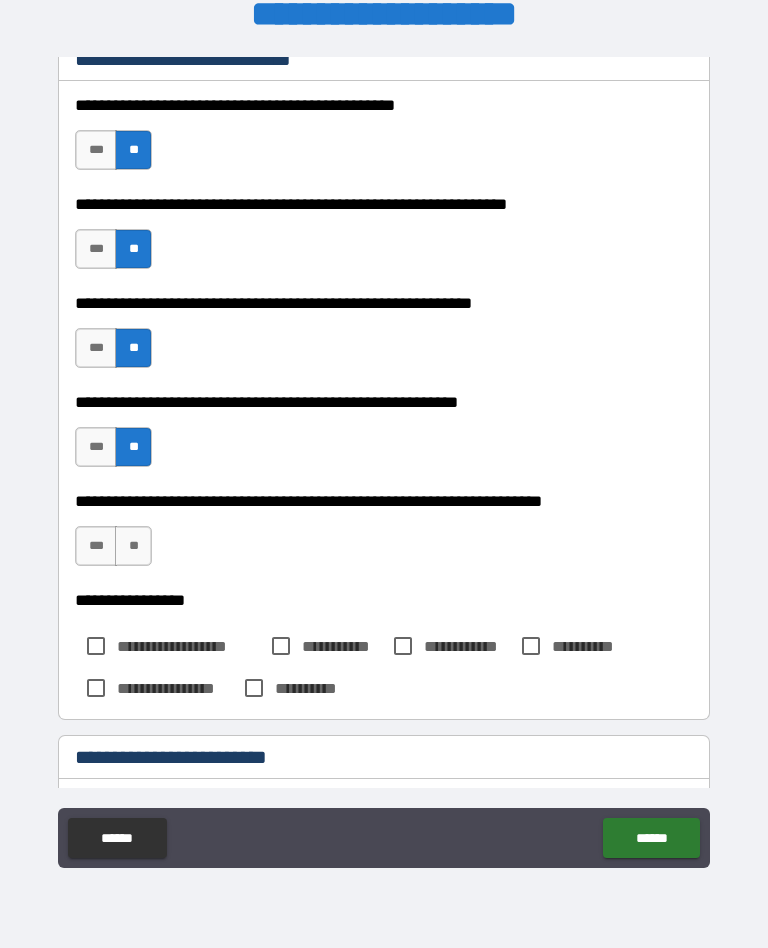 scroll, scrollTop: 733, scrollLeft: 0, axis: vertical 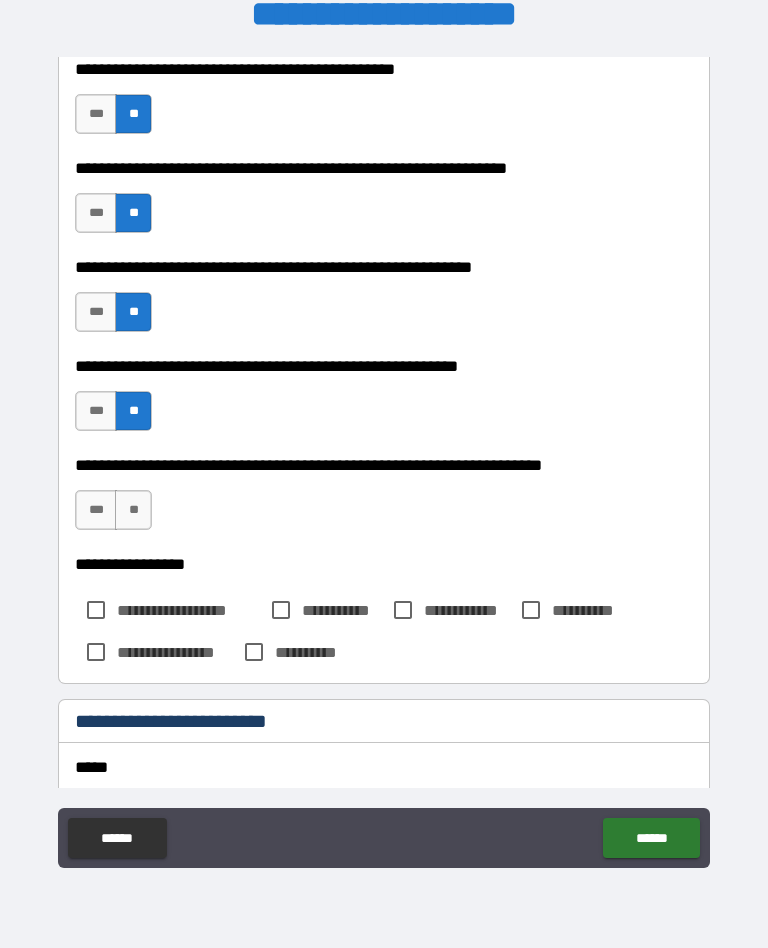 click on "**" at bounding box center [133, 510] 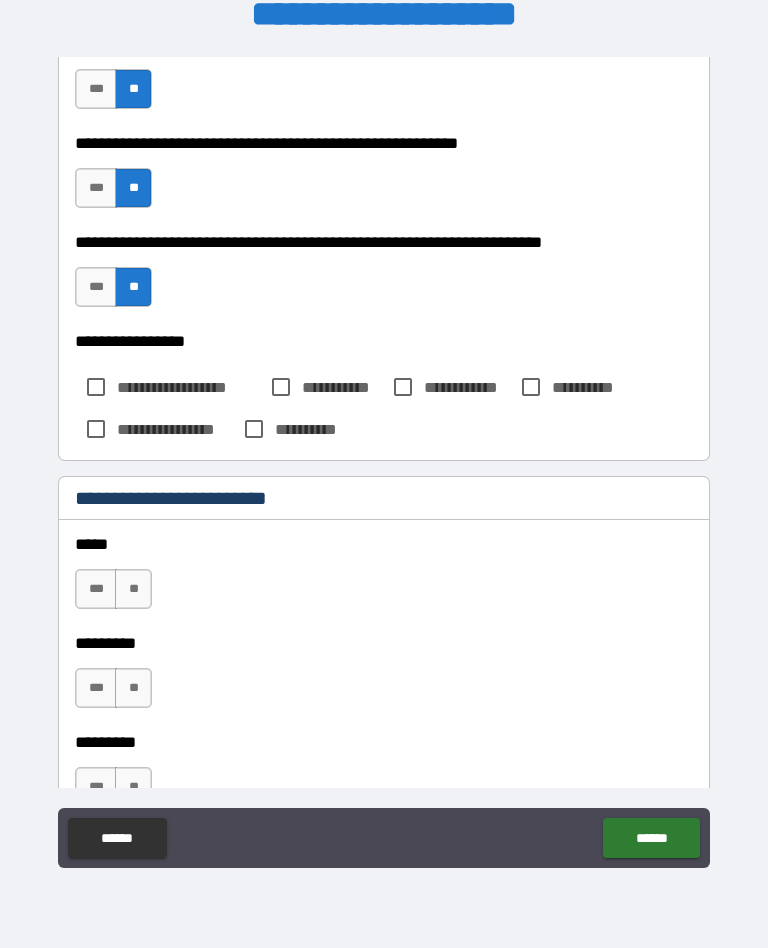 scroll, scrollTop: 1003, scrollLeft: 0, axis: vertical 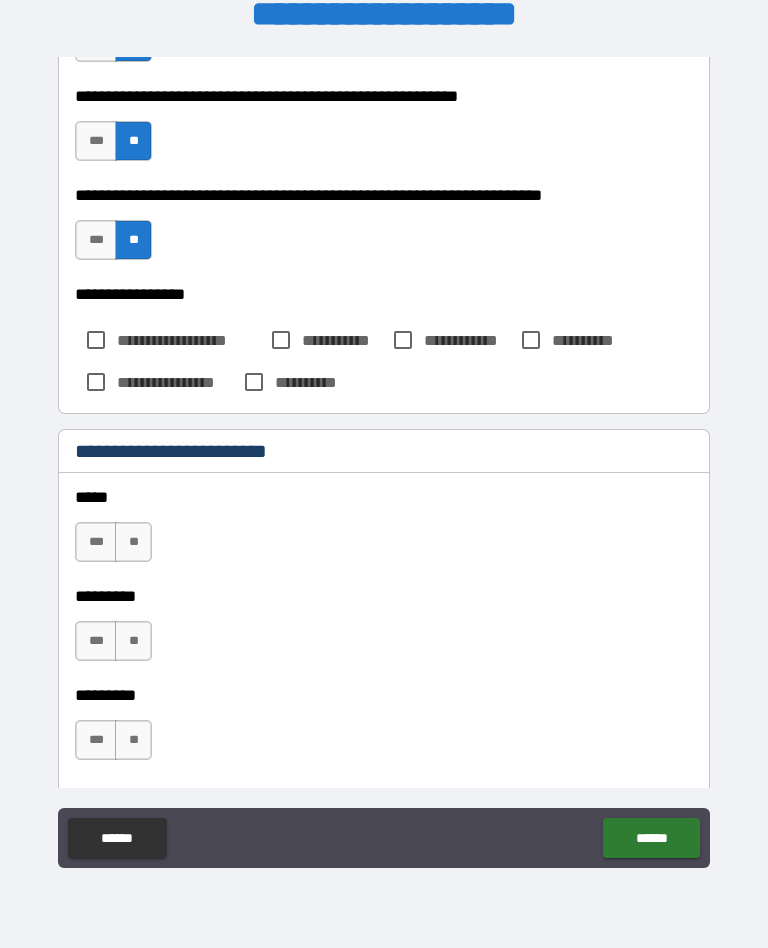 click on "***" at bounding box center (96, 542) 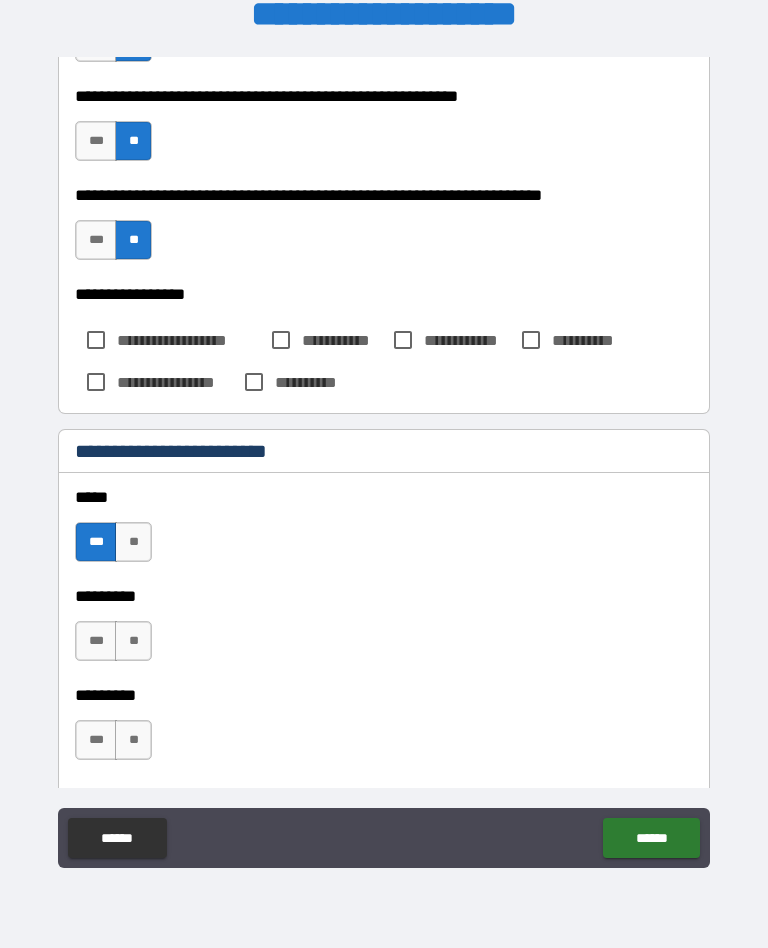 click on "***" at bounding box center (96, 641) 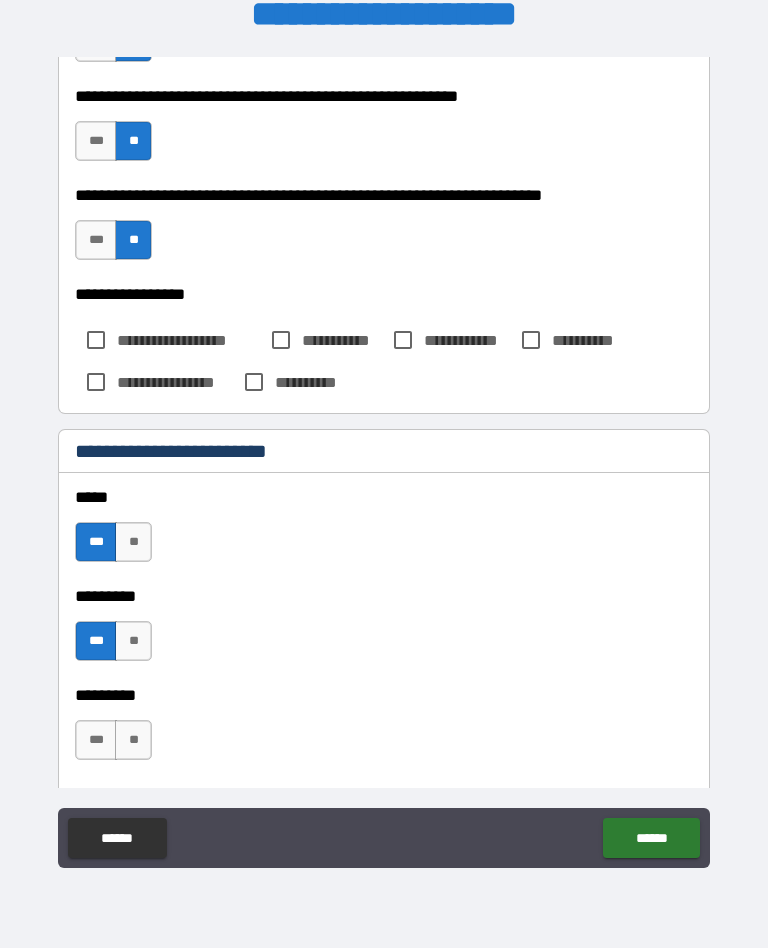 click on "***" at bounding box center (96, 740) 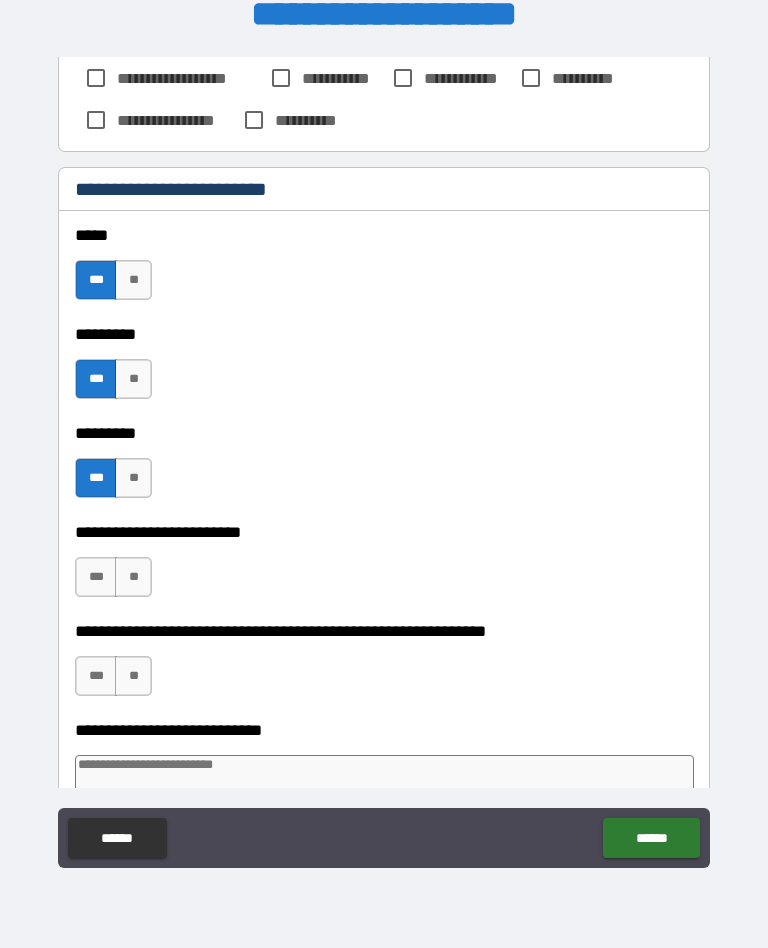 scroll, scrollTop: 1269, scrollLeft: 0, axis: vertical 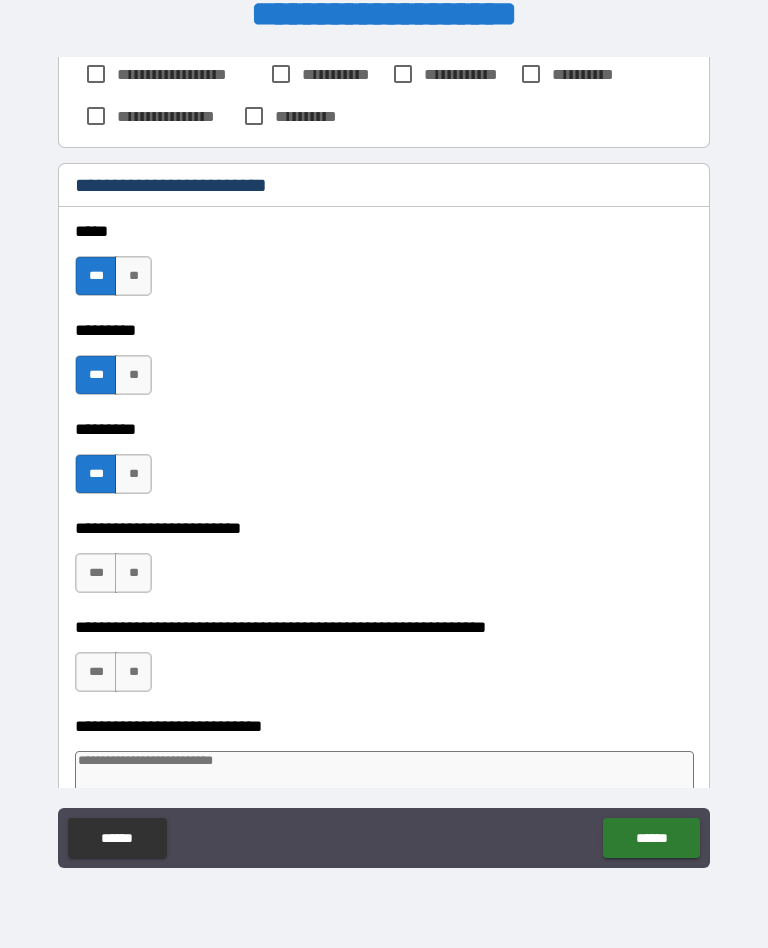 click on "***" at bounding box center (96, 573) 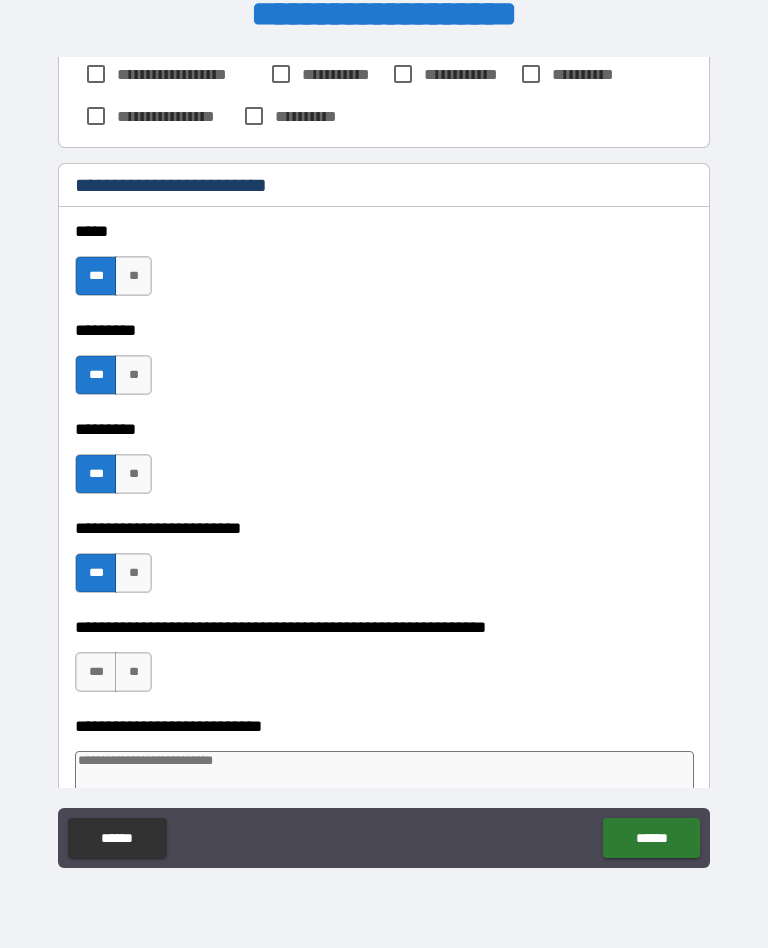 click on "***" at bounding box center (96, 672) 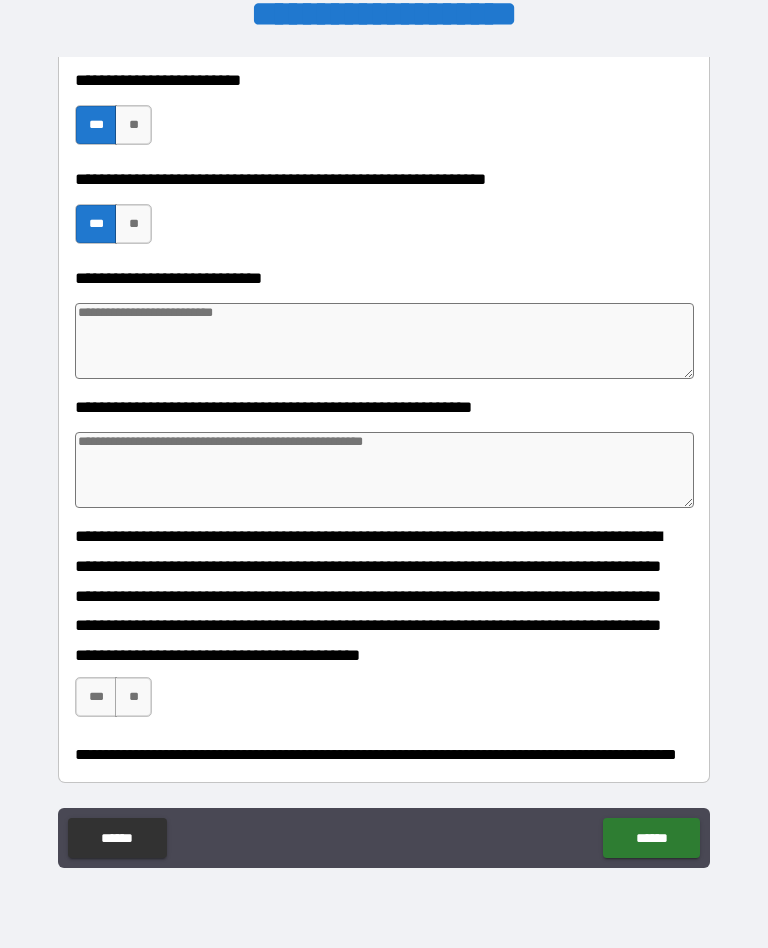 scroll, scrollTop: 1738, scrollLeft: 0, axis: vertical 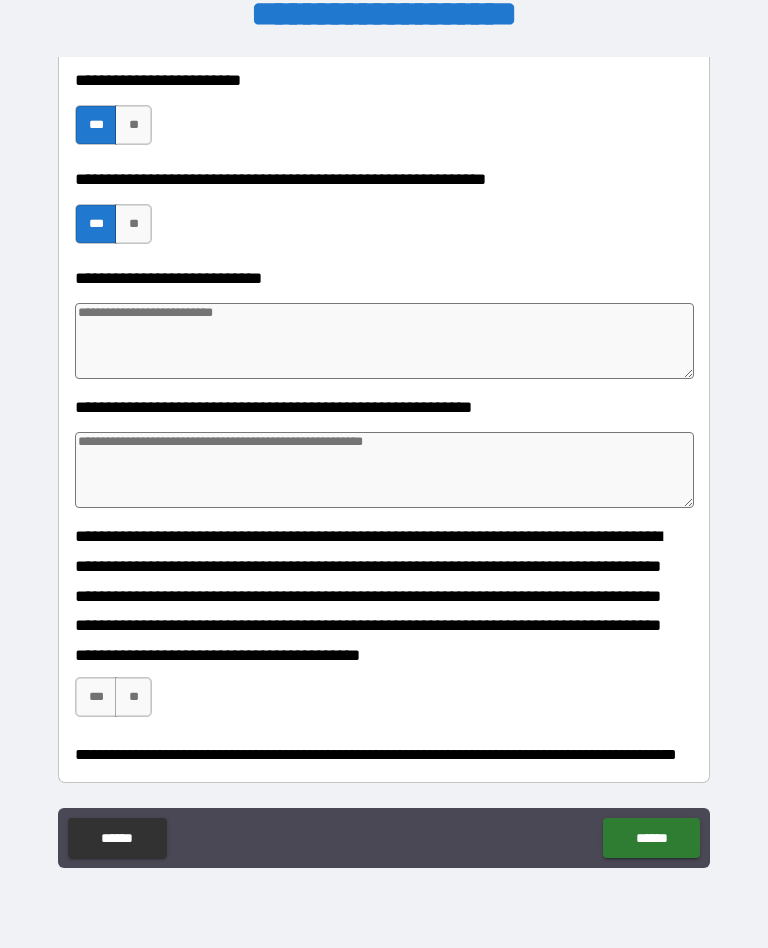 click on "***" at bounding box center [96, 697] 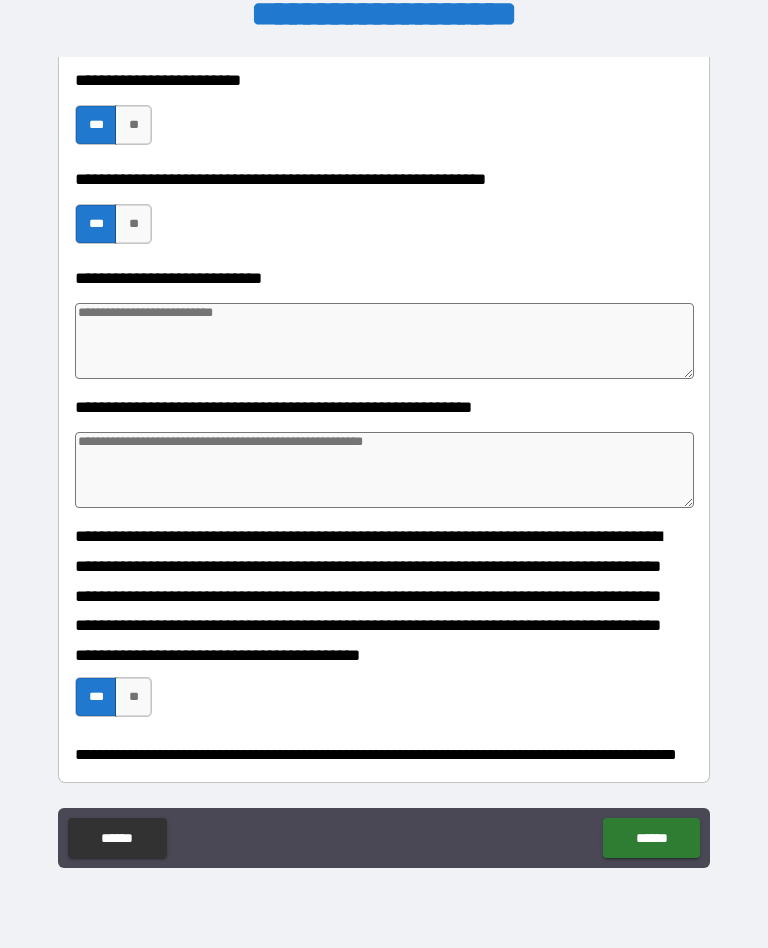 click on "******" at bounding box center [651, 838] 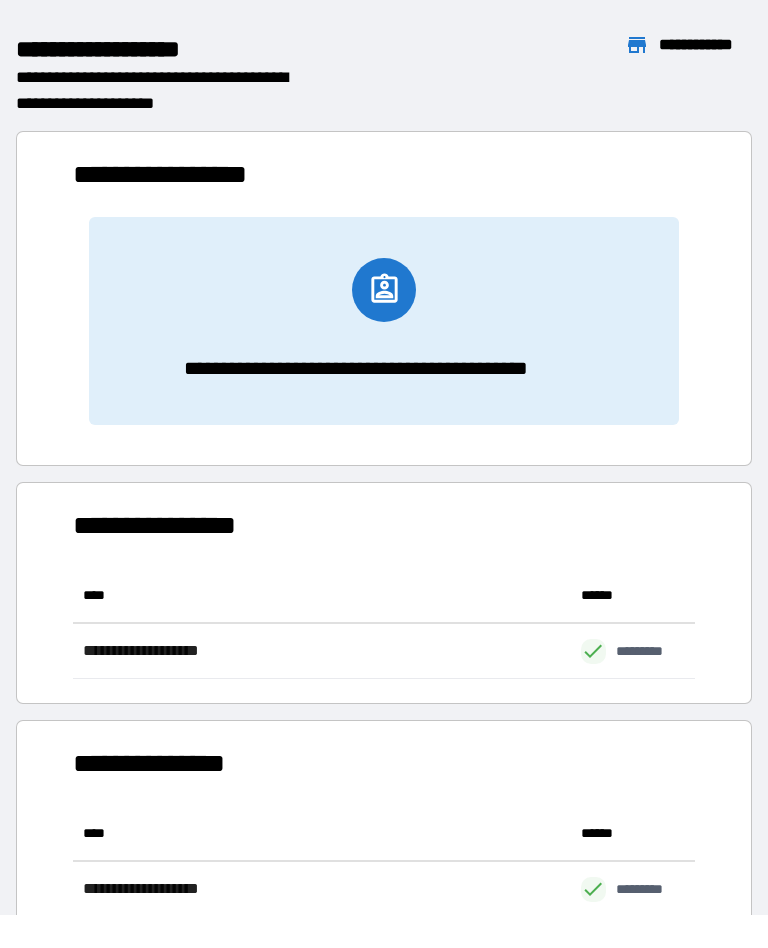 scroll, scrollTop: 1, scrollLeft: 1, axis: both 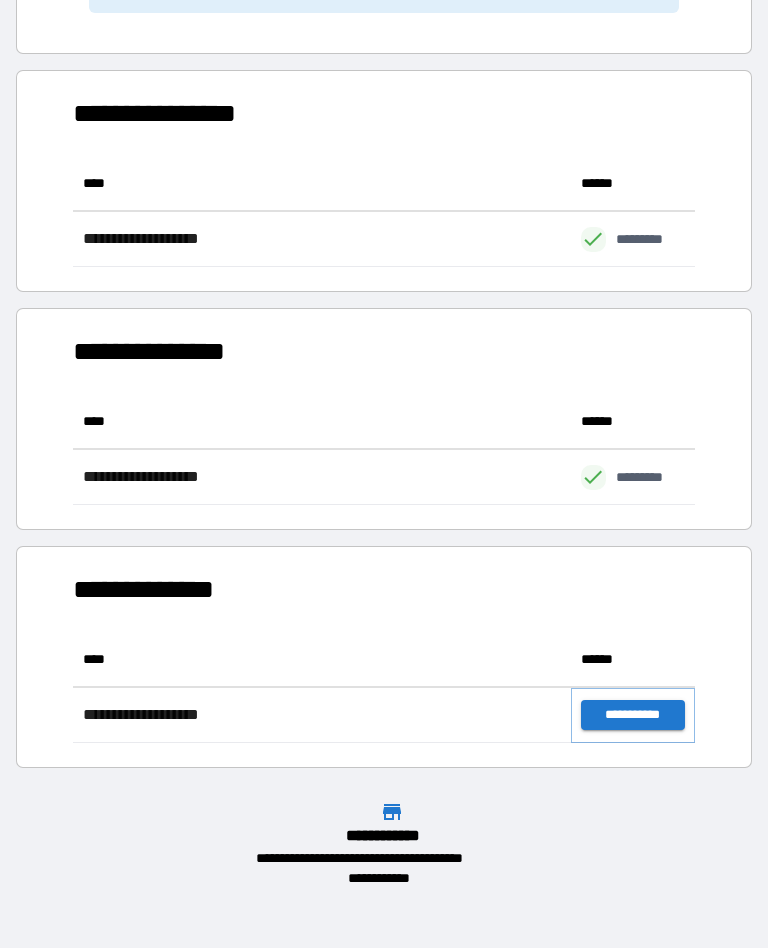 click on "**********" at bounding box center (633, 715) 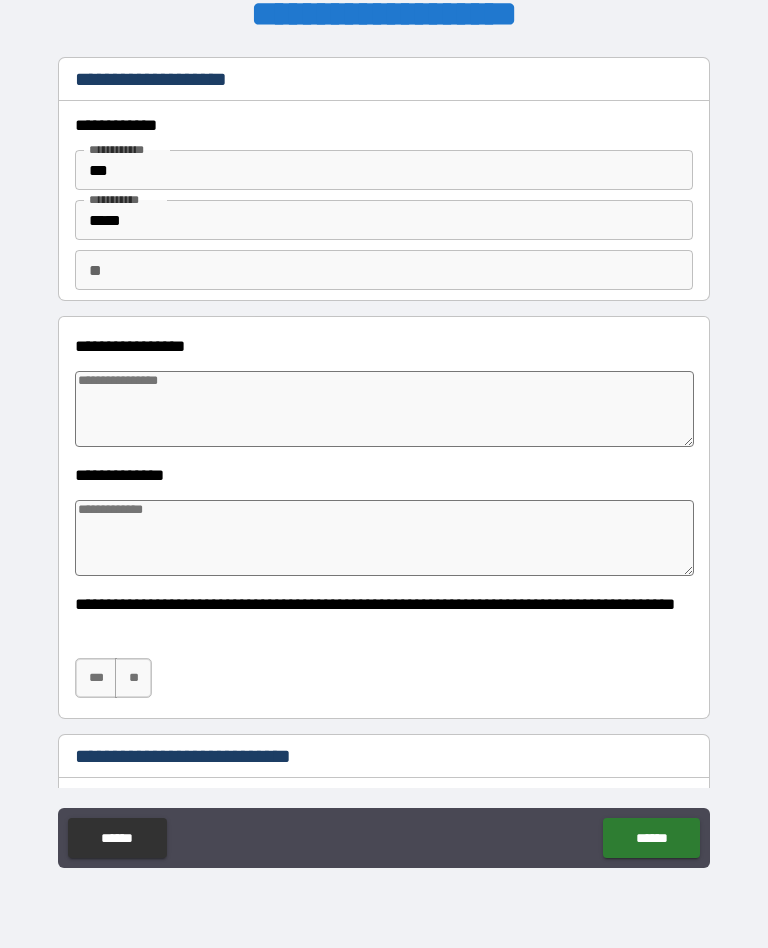 click at bounding box center [384, 409] 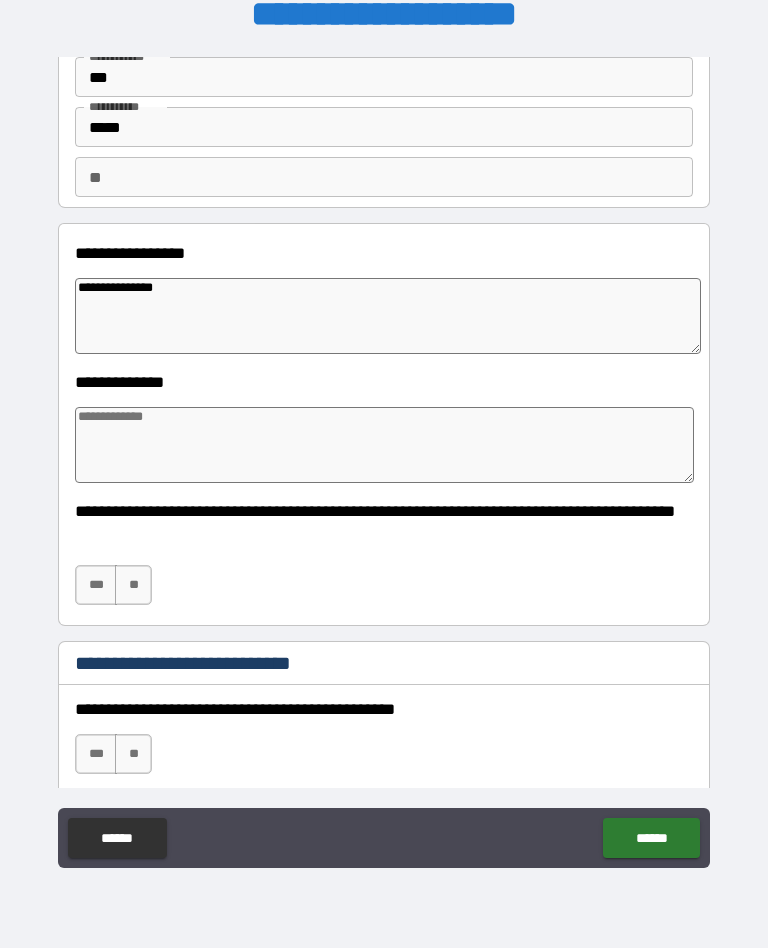 scroll, scrollTop: 105, scrollLeft: 0, axis: vertical 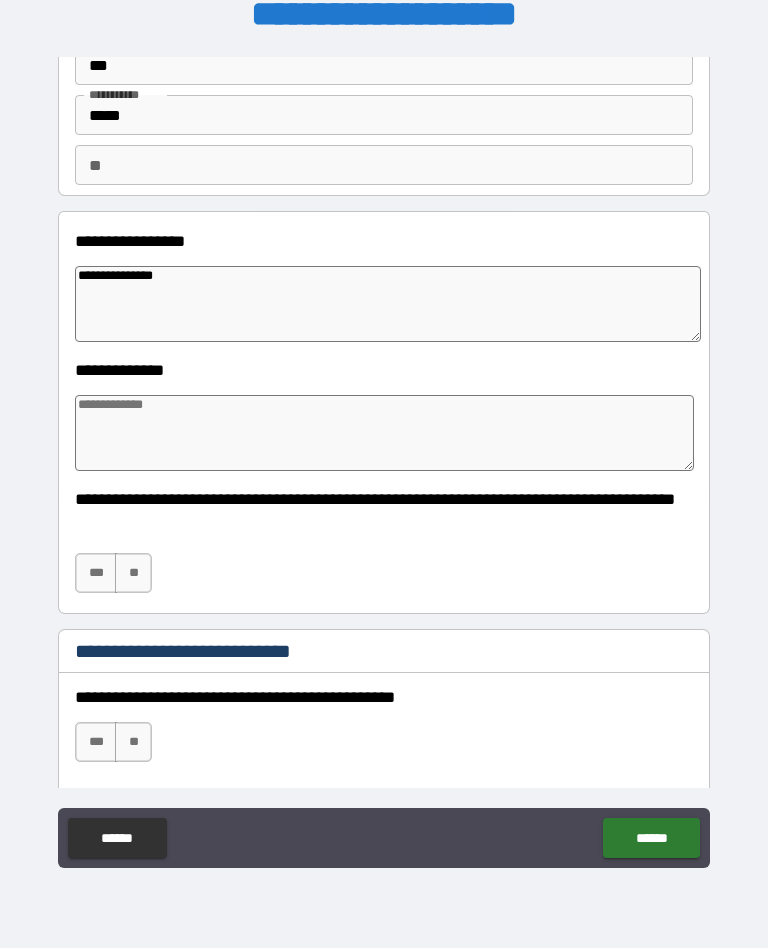 click at bounding box center (384, 433) 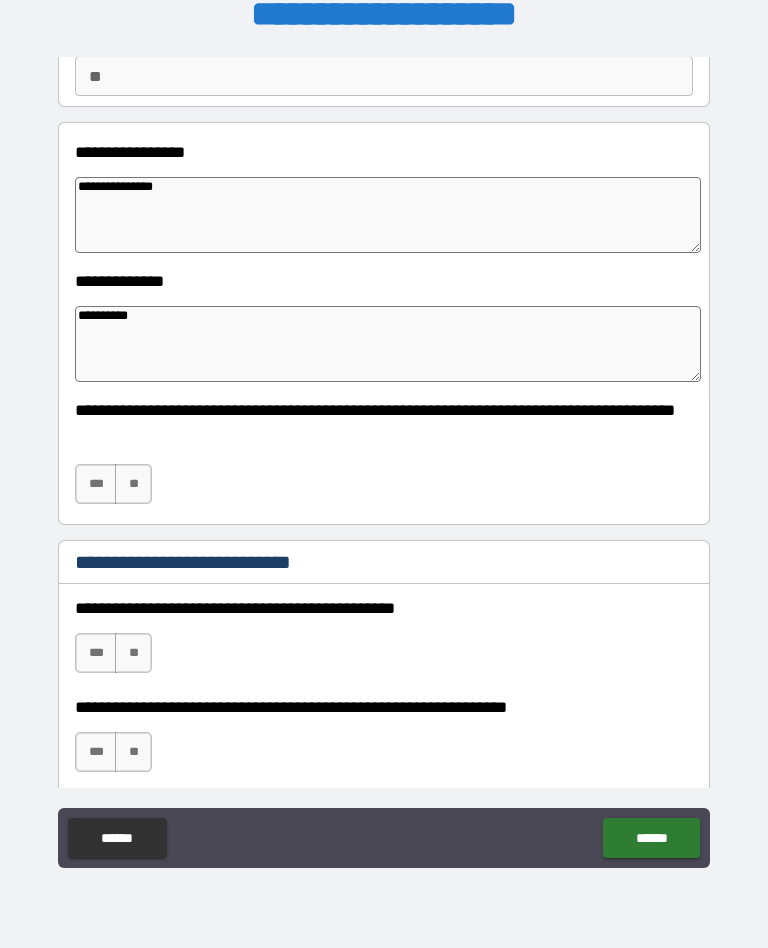 scroll, scrollTop: 196, scrollLeft: 0, axis: vertical 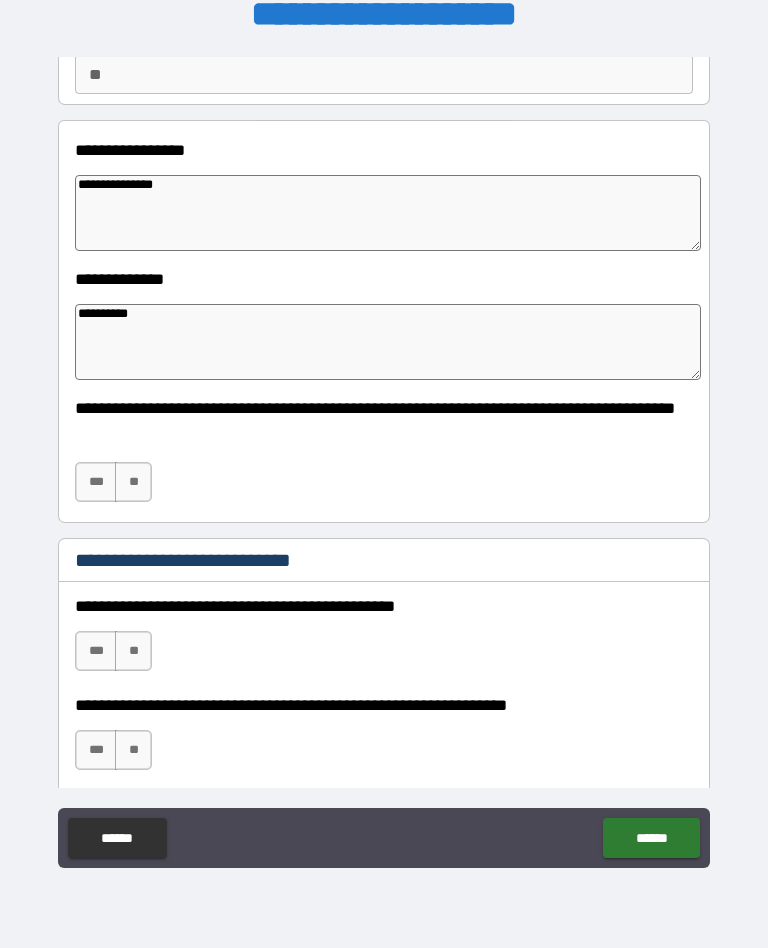 click on "**" at bounding box center (133, 482) 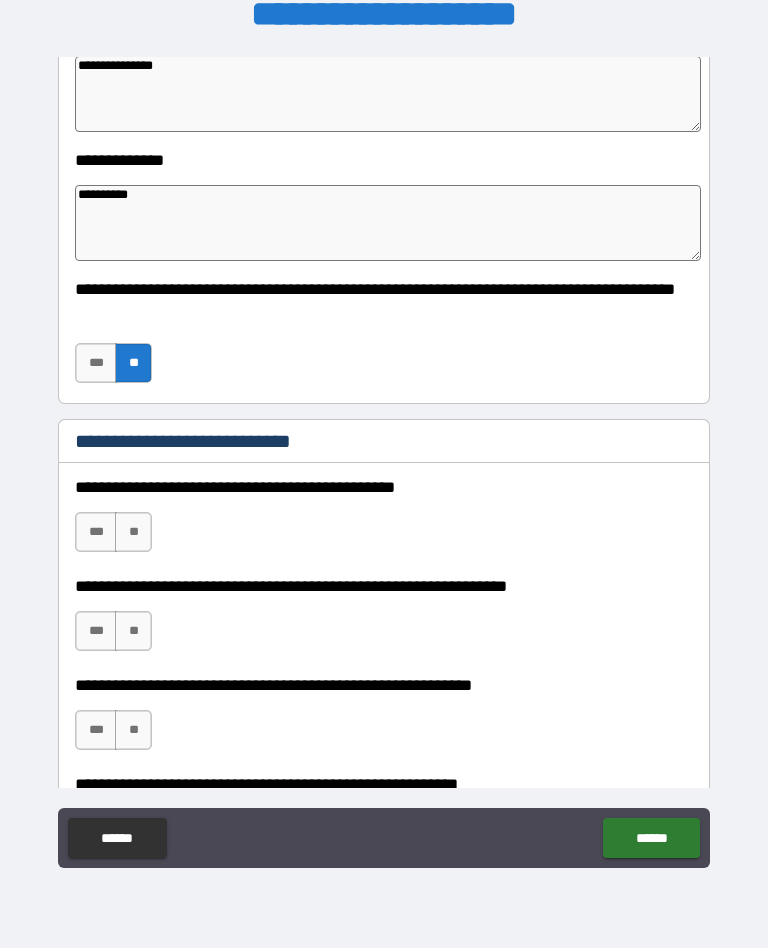 scroll, scrollTop: 352, scrollLeft: 0, axis: vertical 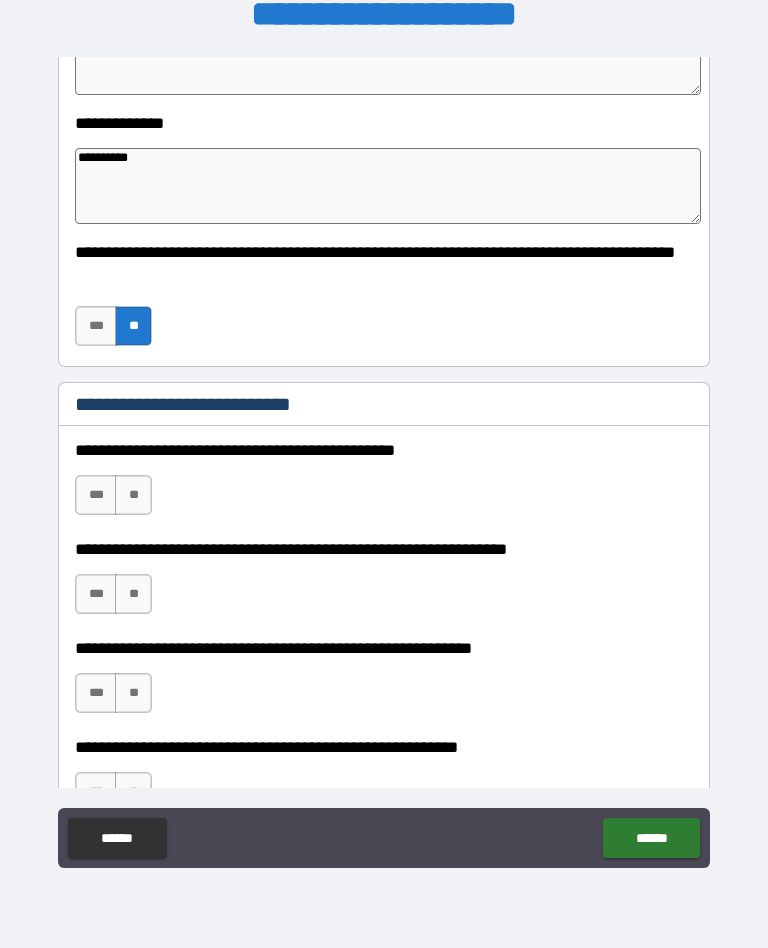 click on "**" at bounding box center [133, 495] 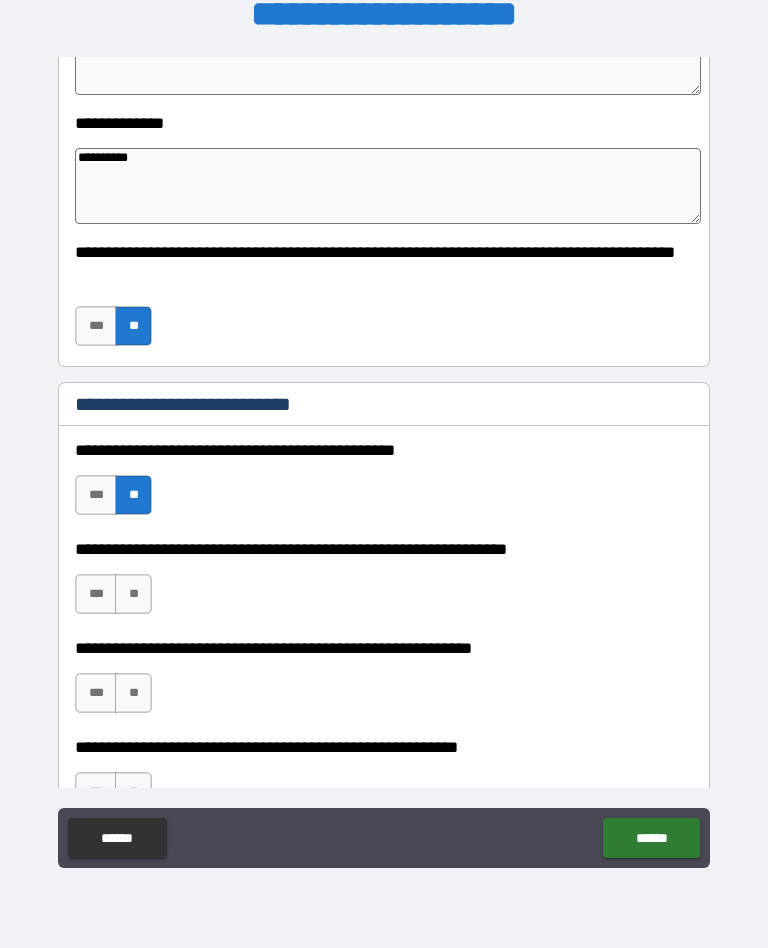 click on "**" at bounding box center [133, 594] 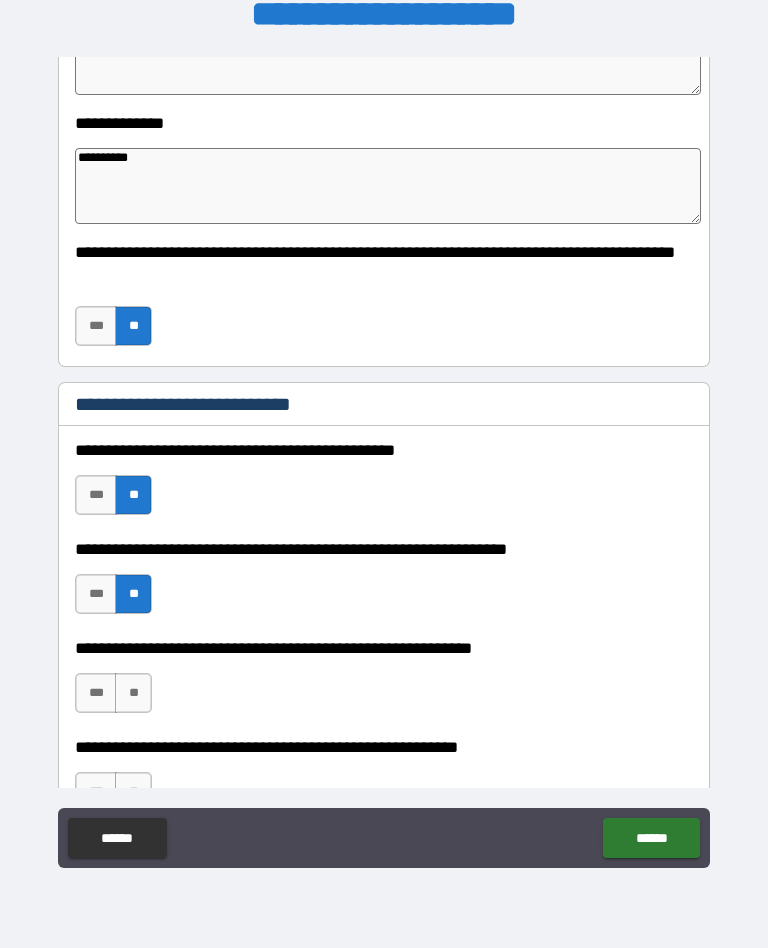 scroll, scrollTop: 482, scrollLeft: 0, axis: vertical 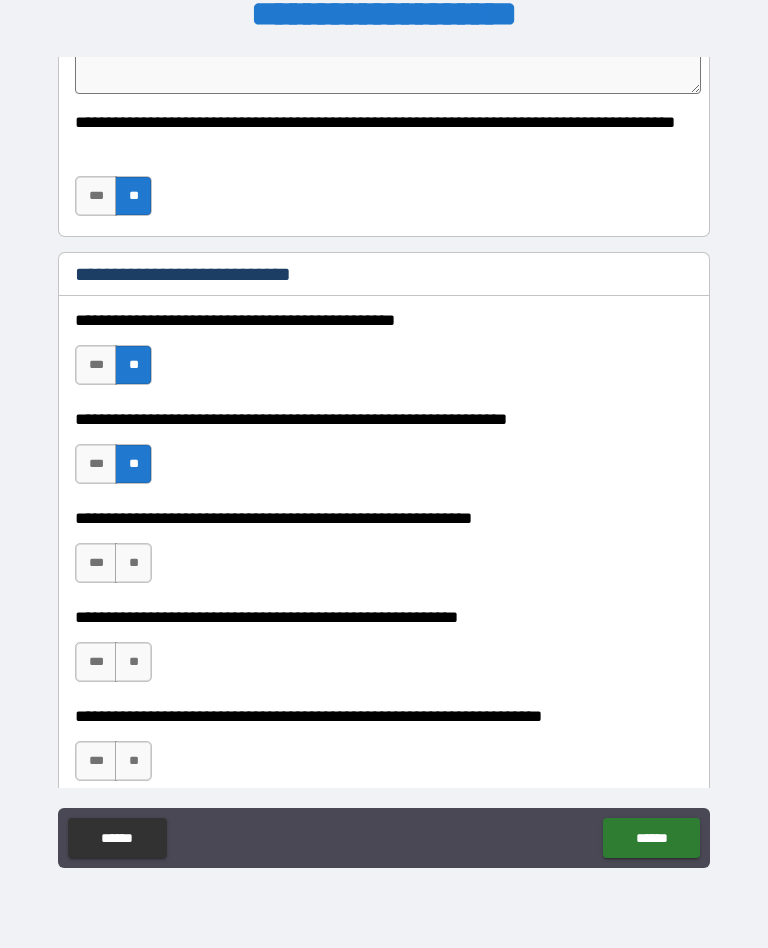 click on "**" at bounding box center (133, 563) 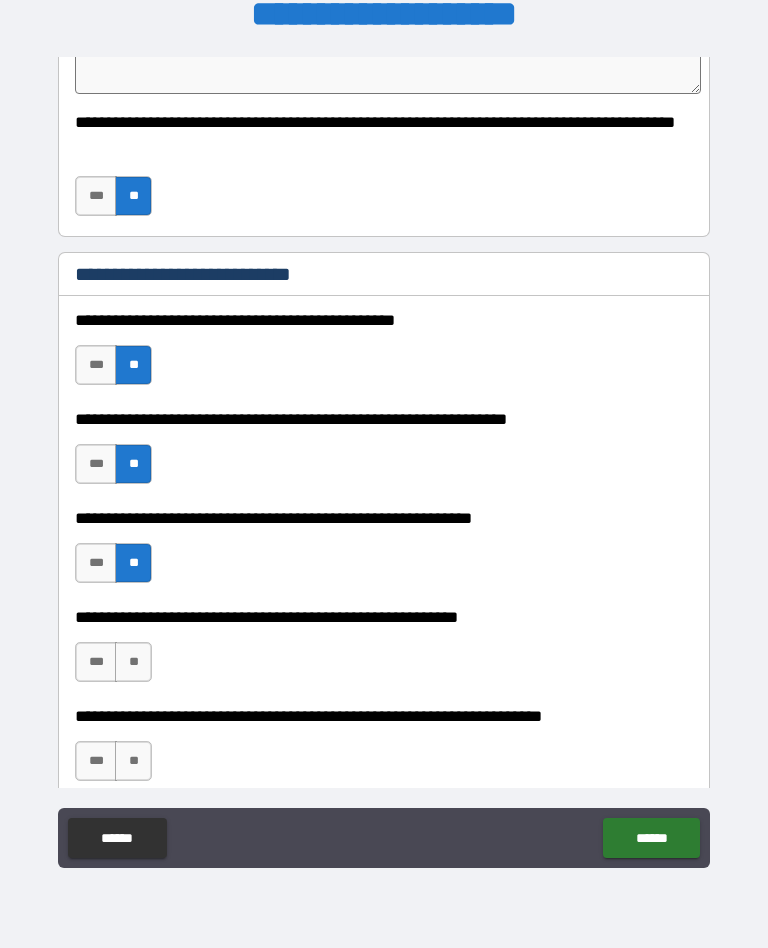 click on "**" at bounding box center (133, 662) 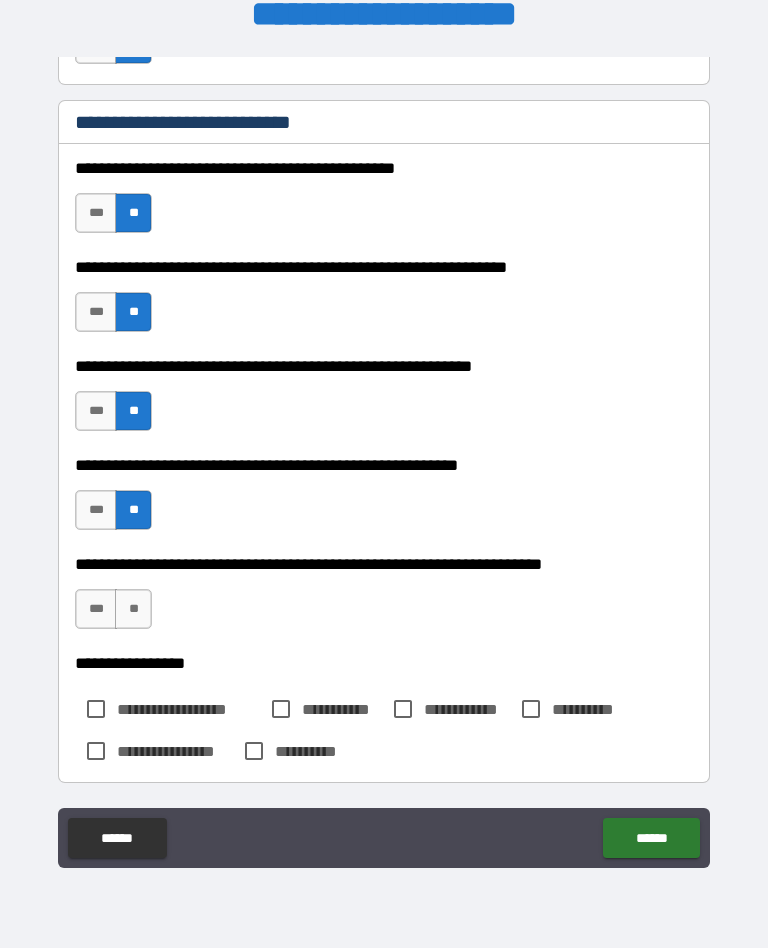 scroll, scrollTop: 635, scrollLeft: 0, axis: vertical 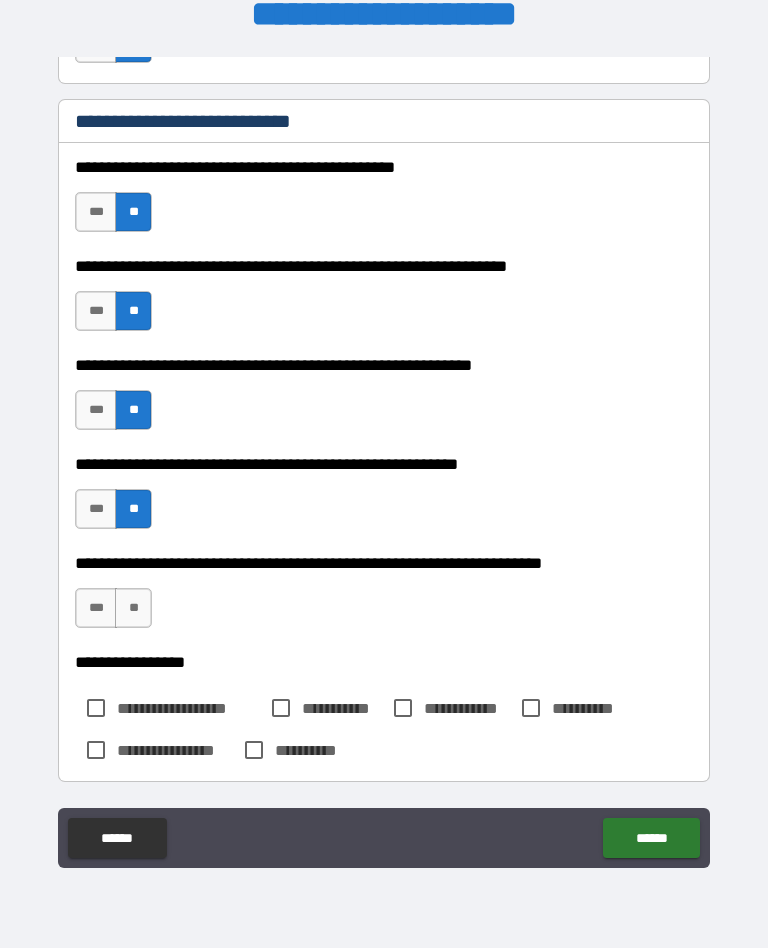 click on "**" at bounding box center [133, 608] 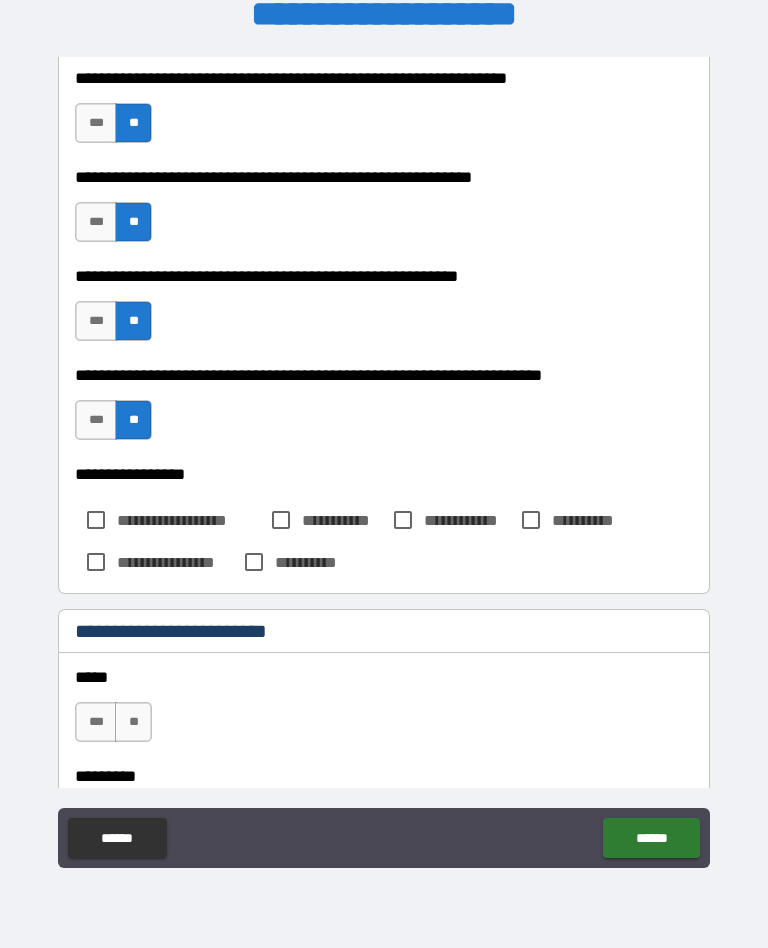 scroll, scrollTop: 825, scrollLeft: 0, axis: vertical 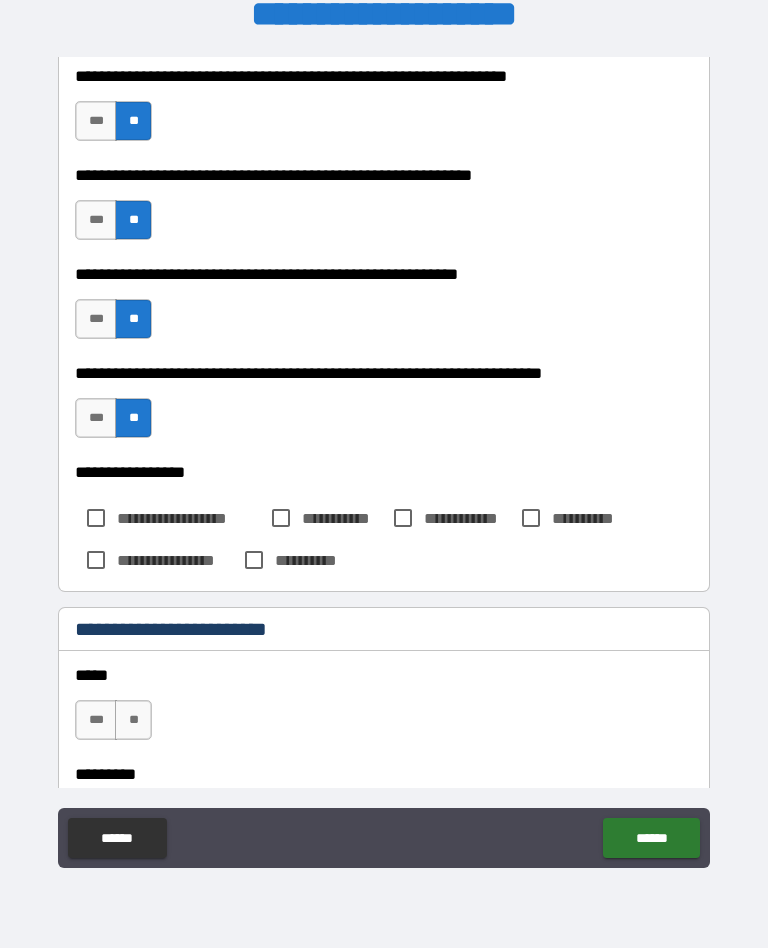 click on "***" at bounding box center (96, 720) 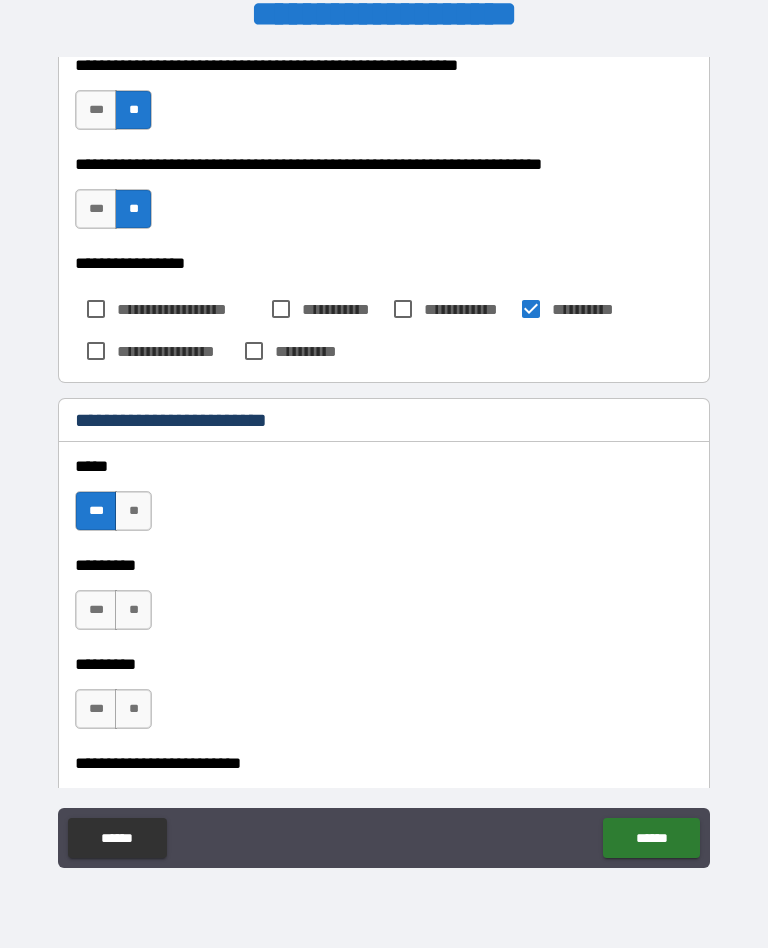 scroll, scrollTop: 1093, scrollLeft: 0, axis: vertical 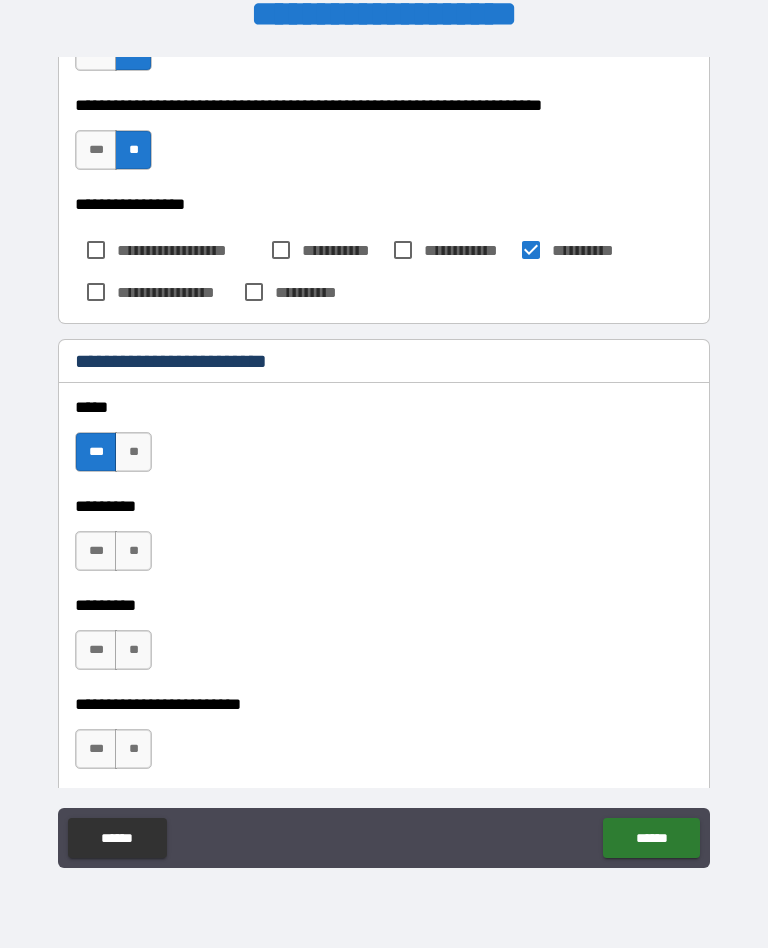 click on "***" at bounding box center (96, 551) 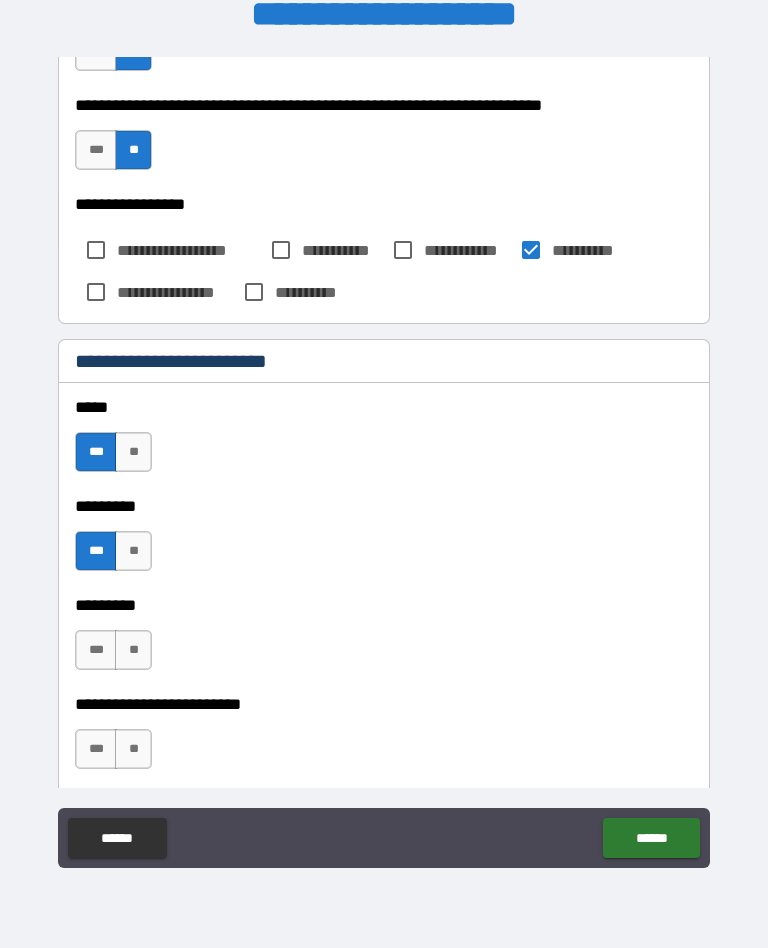click on "***" at bounding box center [96, 650] 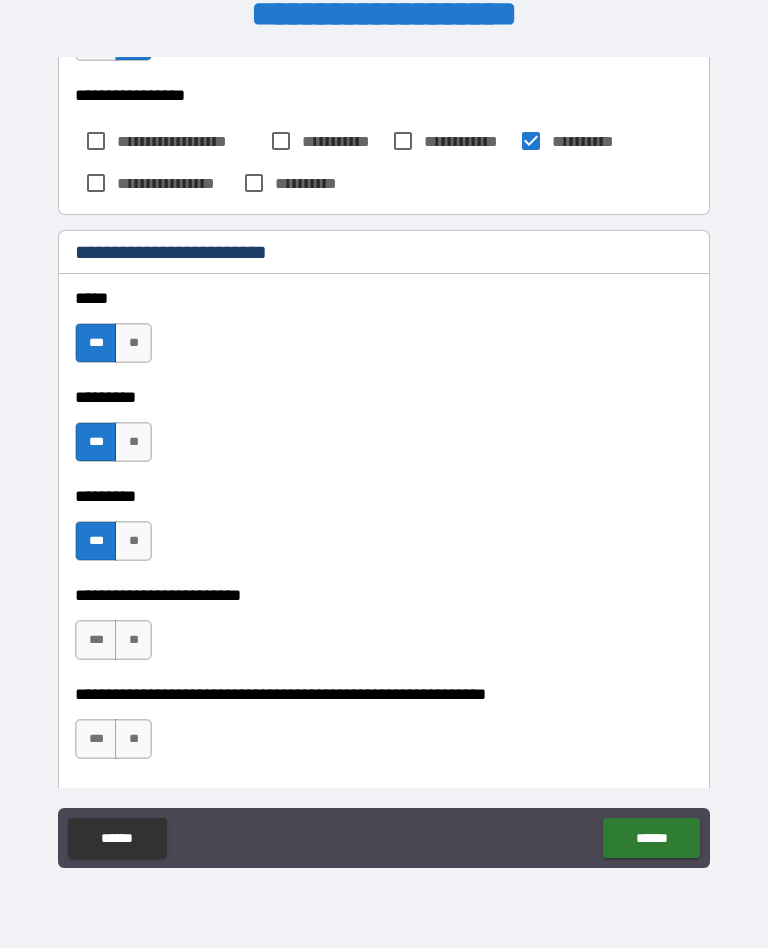 scroll, scrollTop: 1203, scrollLeft: 0, axis: vertical 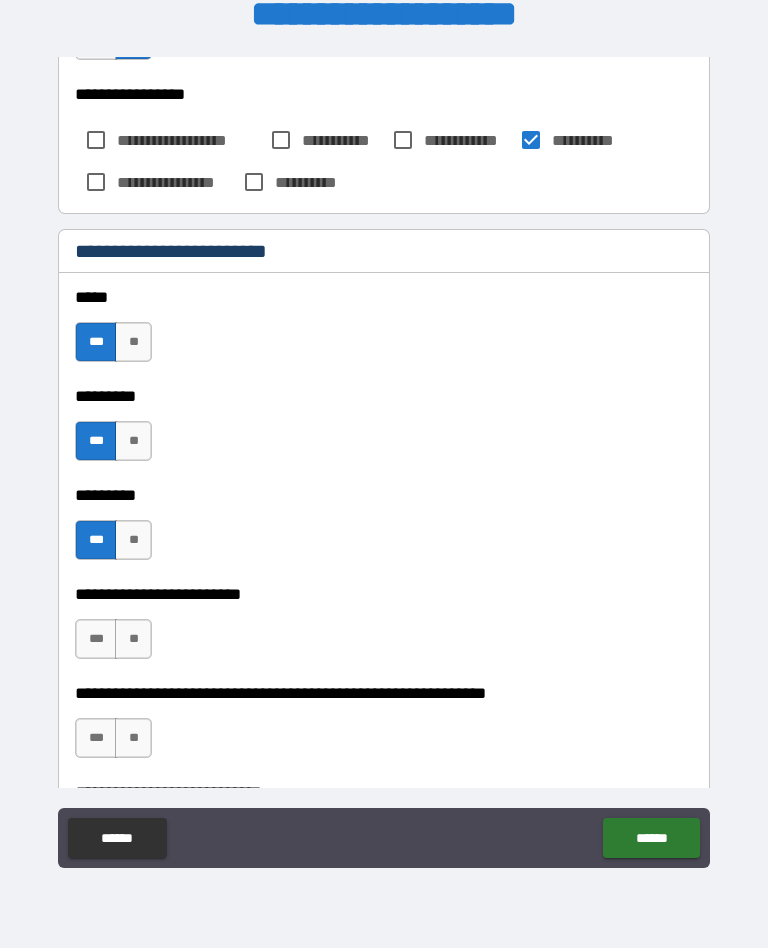 click on "***" at bounding box center (96, 639) 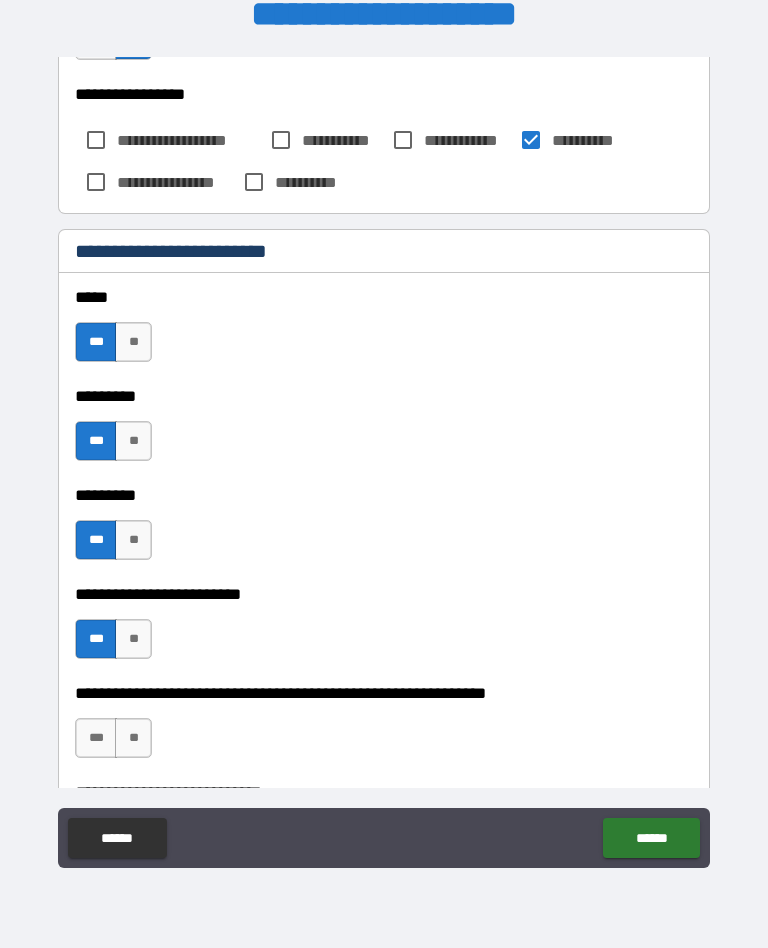 click on "***" at bounding box center (96, 738) 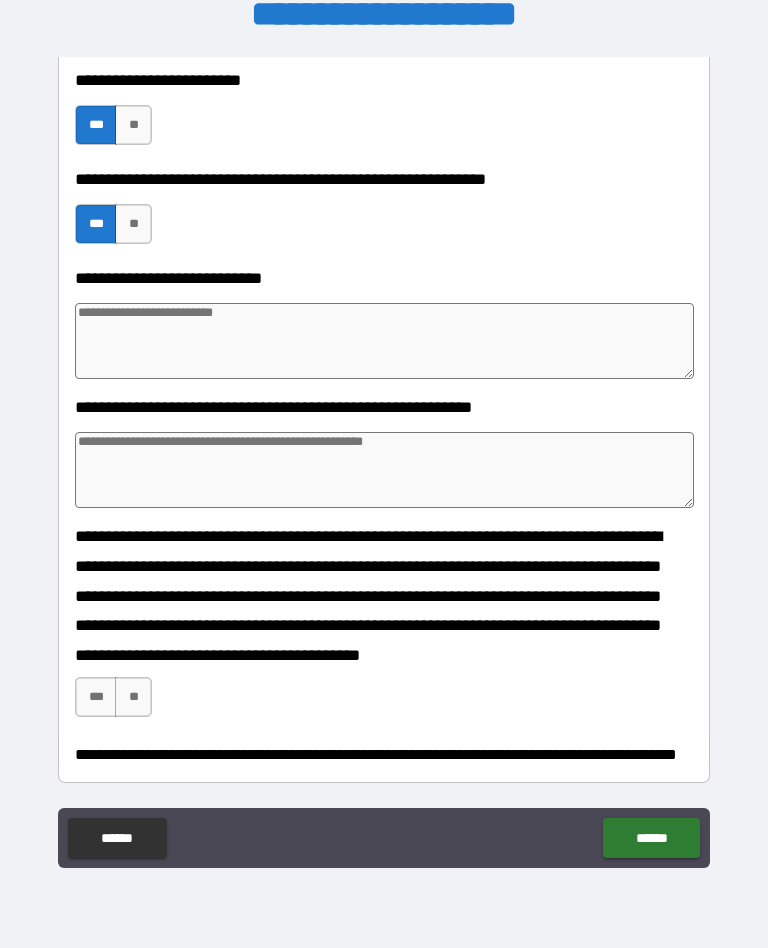 scroll, scrollTop: 1738, scrollLeft: 0, axis: vertical 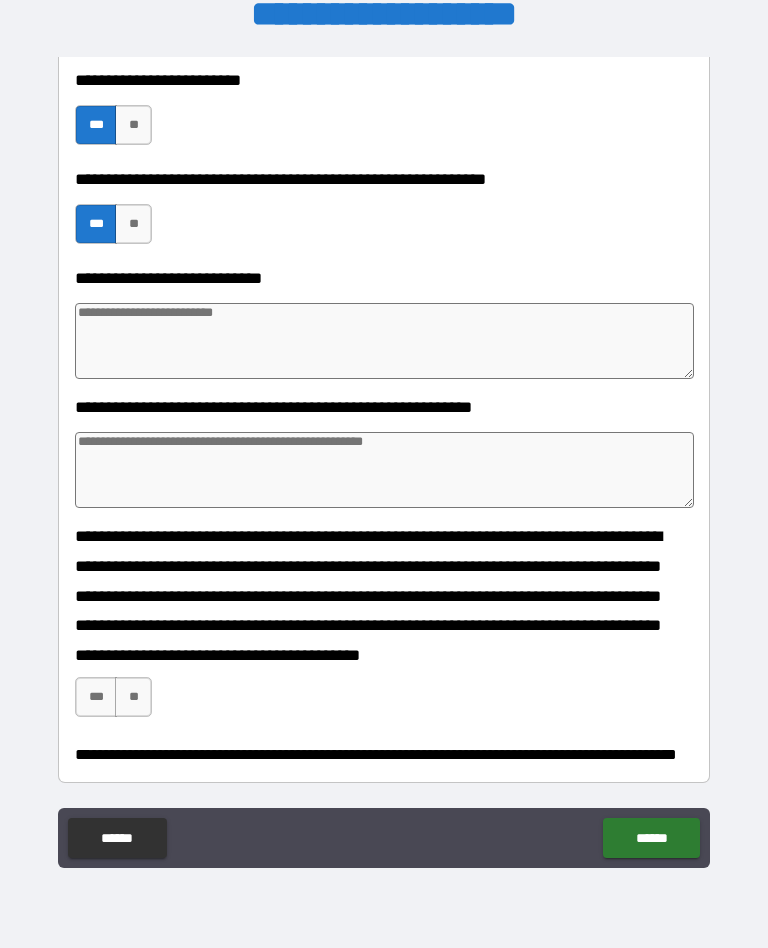 click on "***" at bounding box center (96, 697) 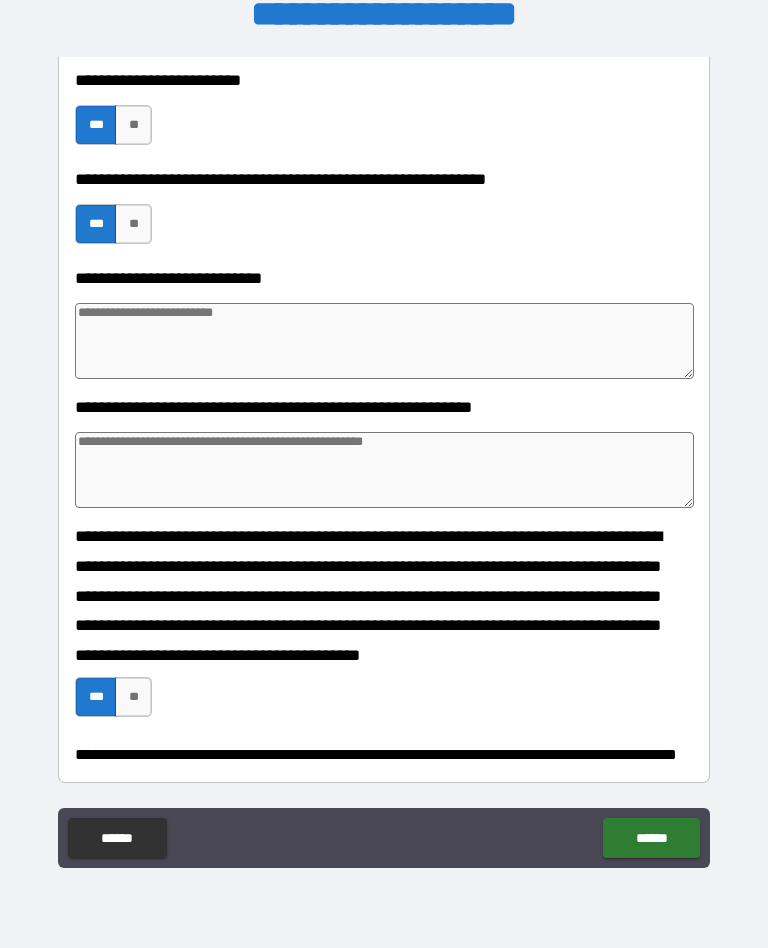 scroll, scrollTop: 1739, scrollLeft: 0, axis: vertical 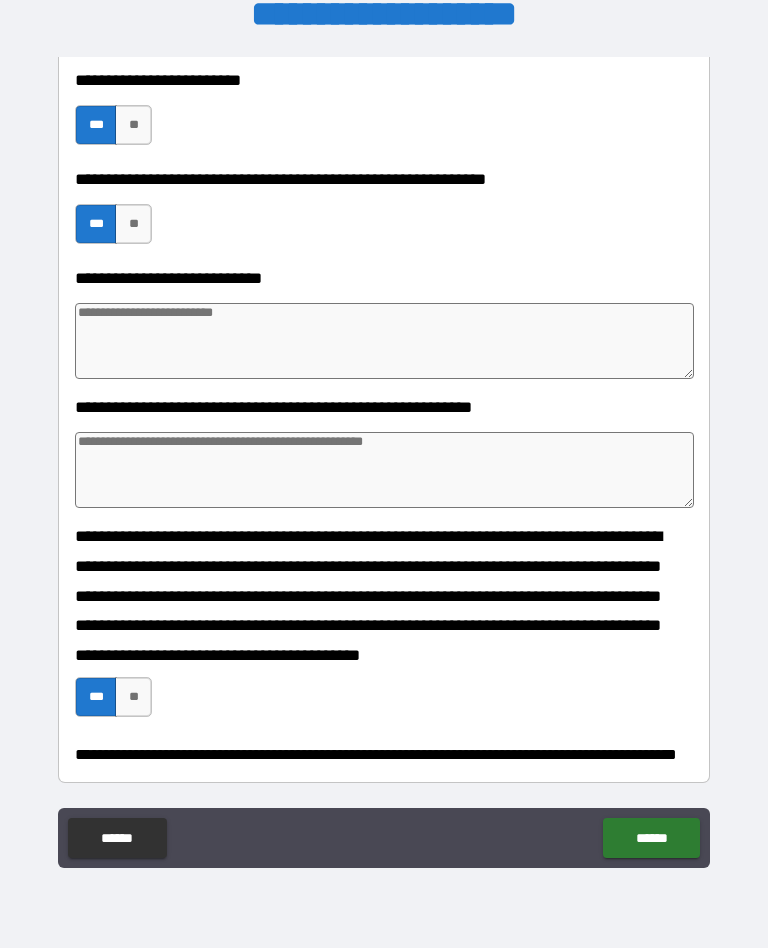 click on "******" at bounding box center (651, 838) 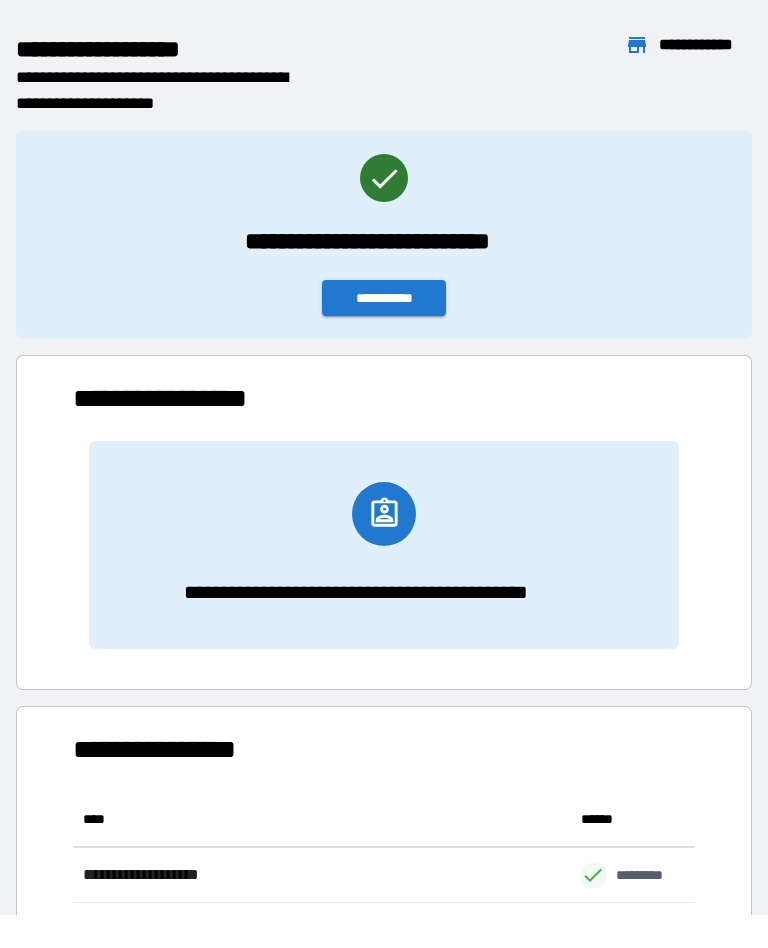 scroll, scrollTop: 1, scrollLeft: 1, axis: both 